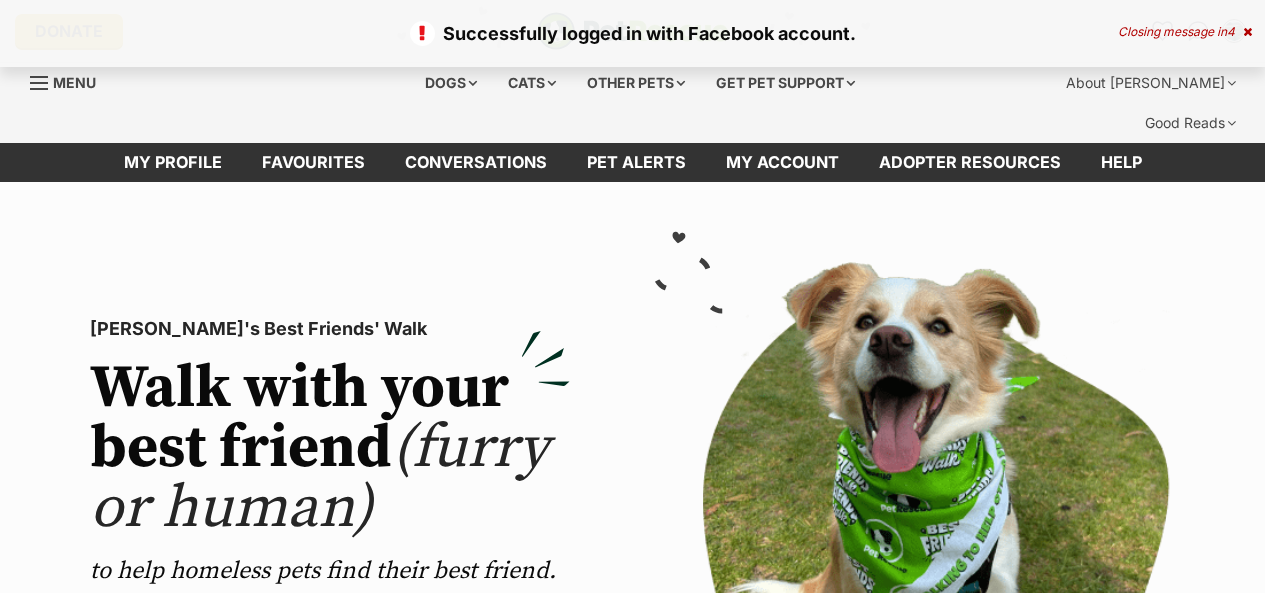 scroll, scrollTop: 0, scrollLeft: 0, axis: both 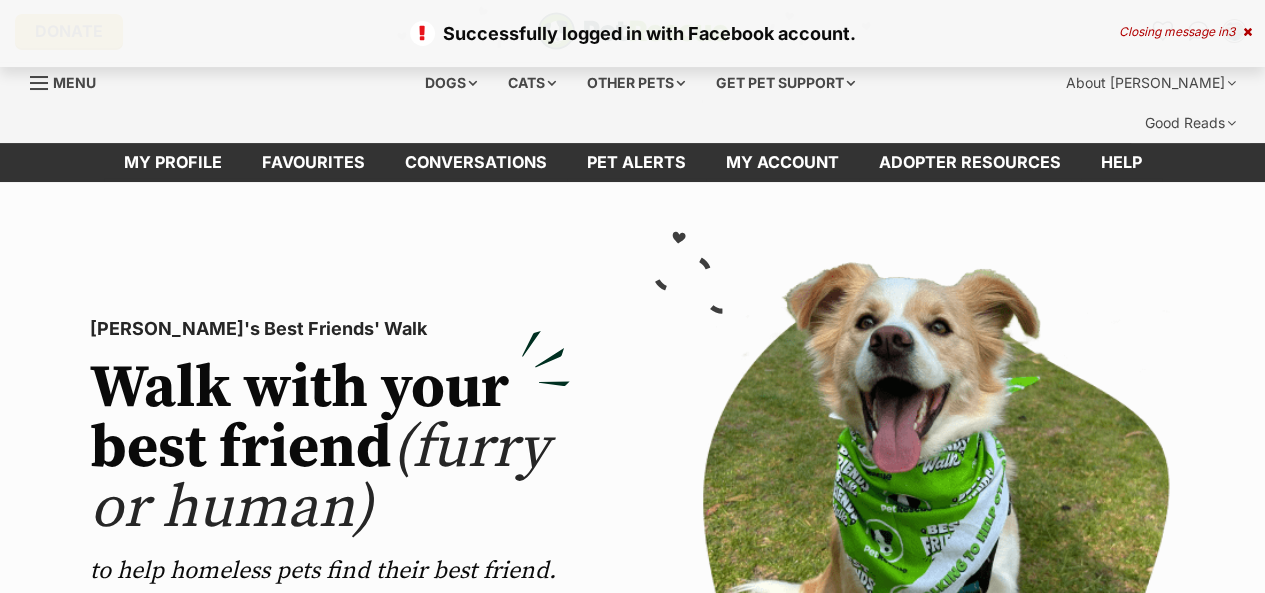 click at bounding box center (1247, 32) 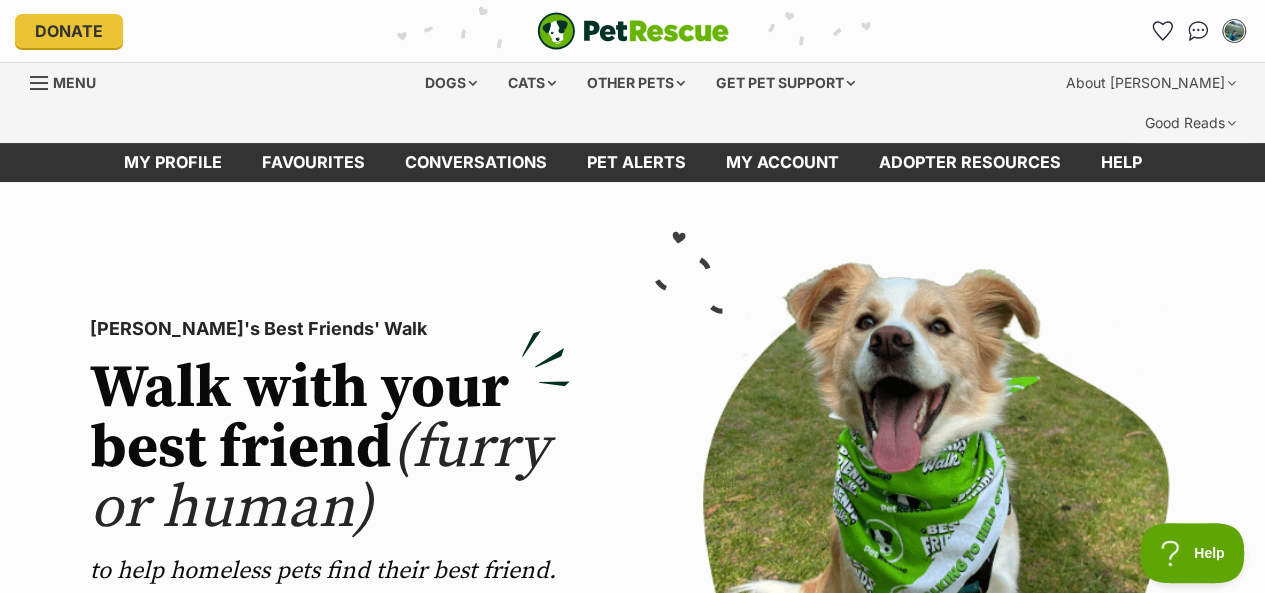 scroll, scrollTop: 0, scrollLeft: 0, axis: both 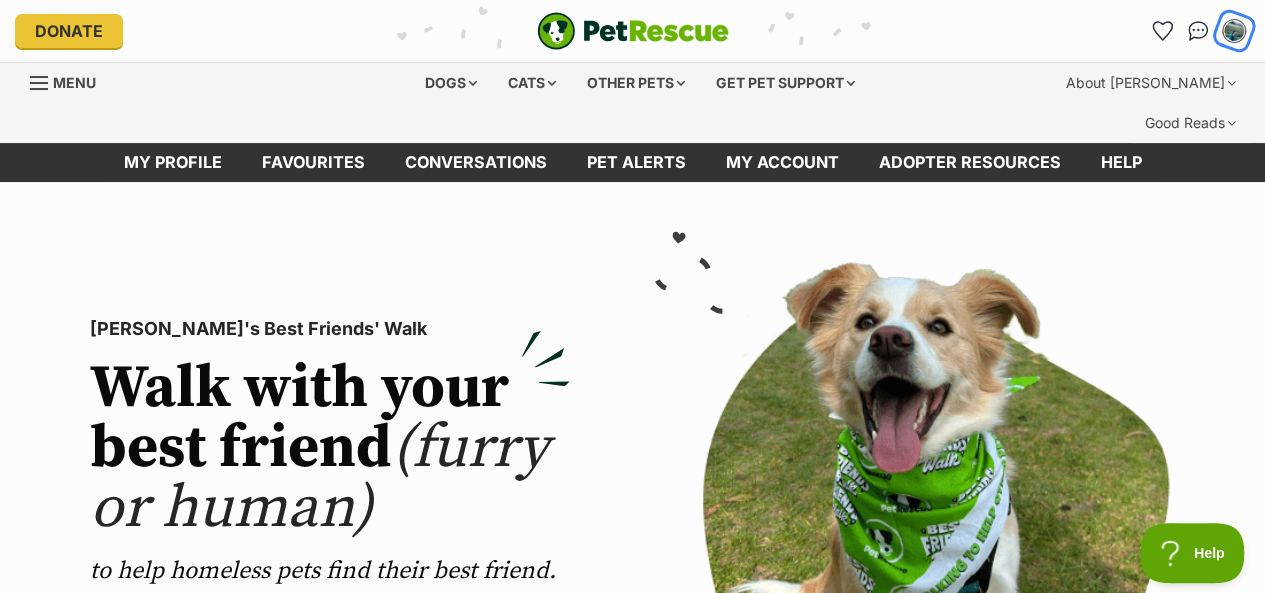 click at bounding box center [1234, 31] 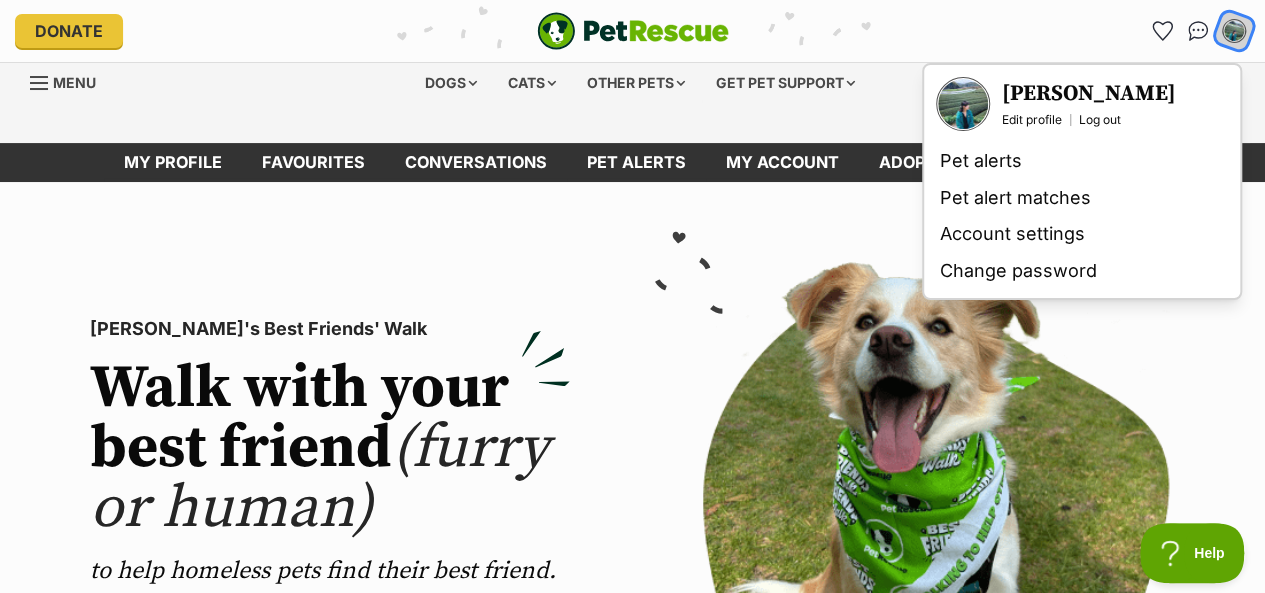 scroll, scrollTop: 0, scrollLeft: 0, axis: both 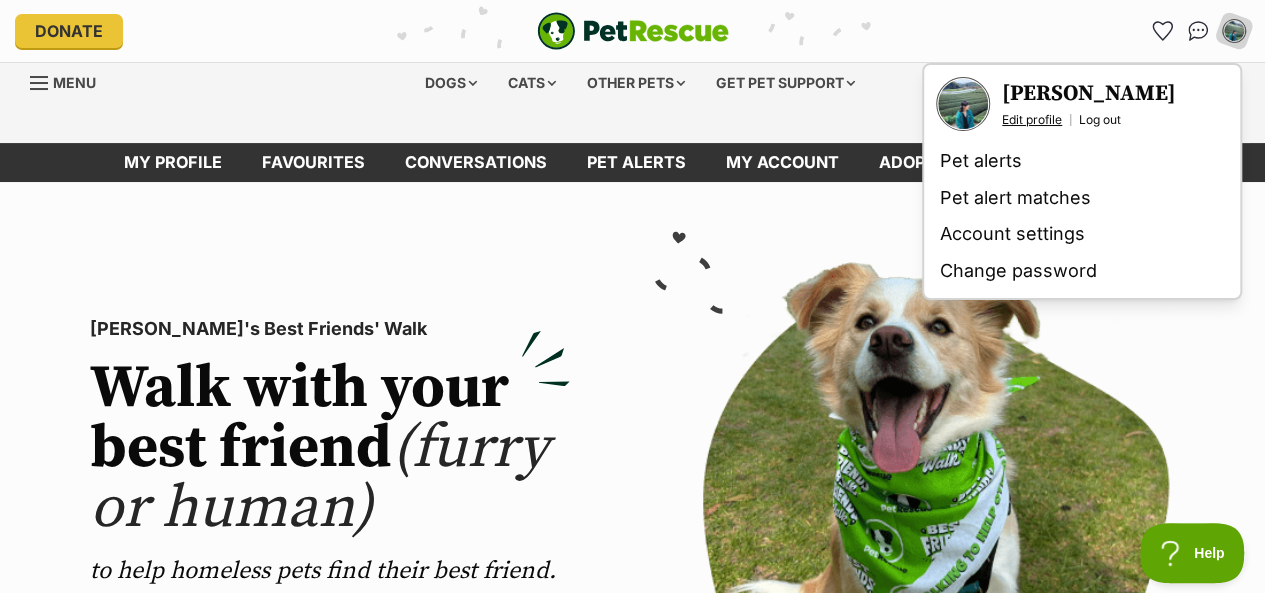 click on "Edit profile" at bounding box center [1032, 120] 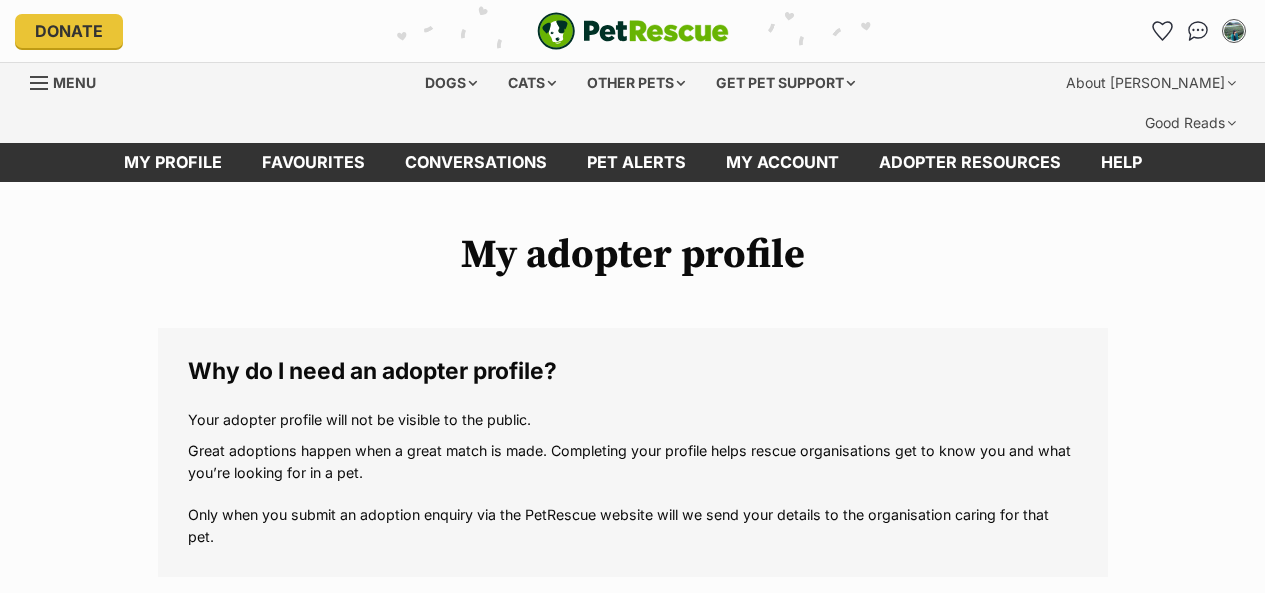 scroll, scrollTop: 0, scrollLeft: 0, axis: both 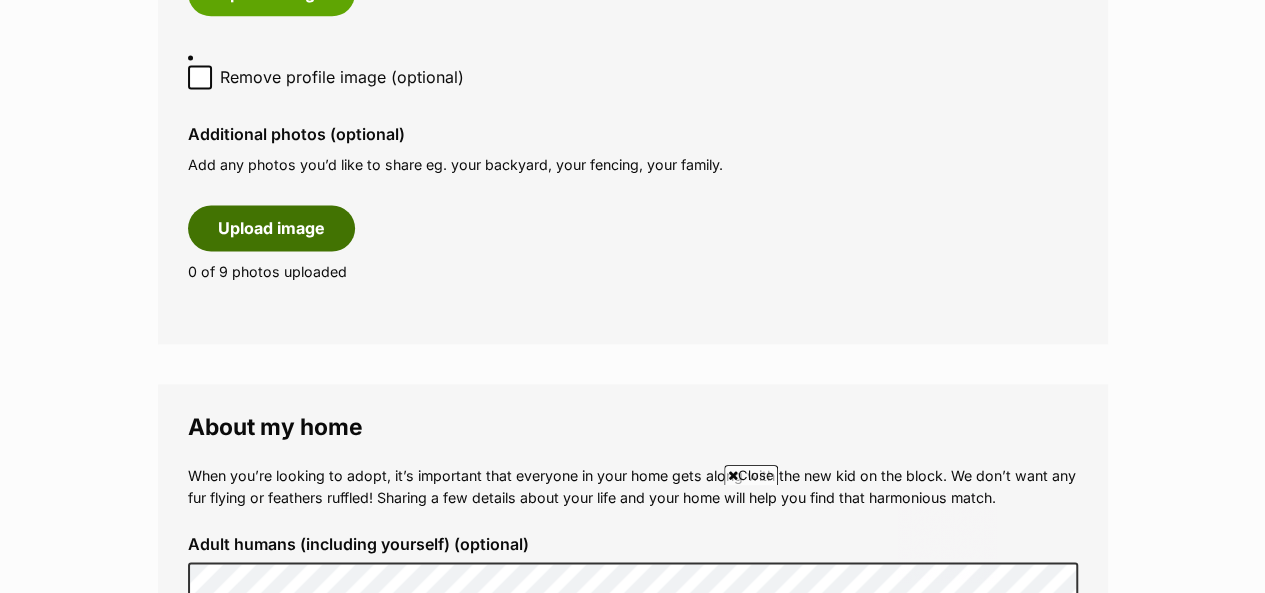 click on "Upload image" at bounding box center [271, 228] 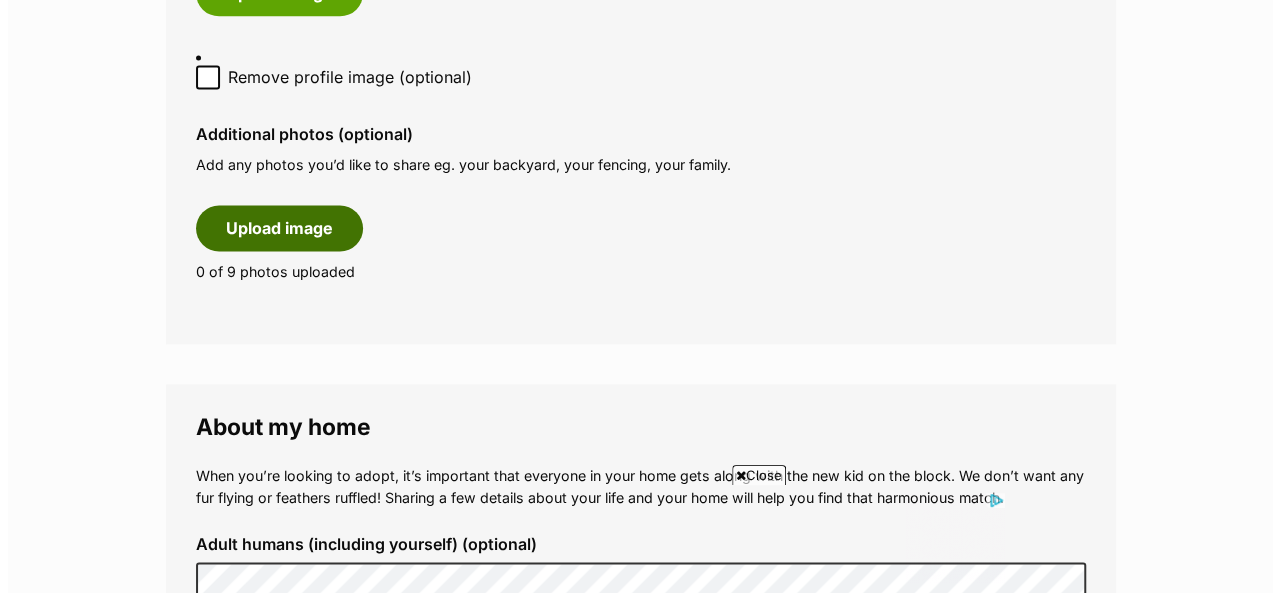 scroll, scrollTop: 0, scrollLeft: 0, axis: both 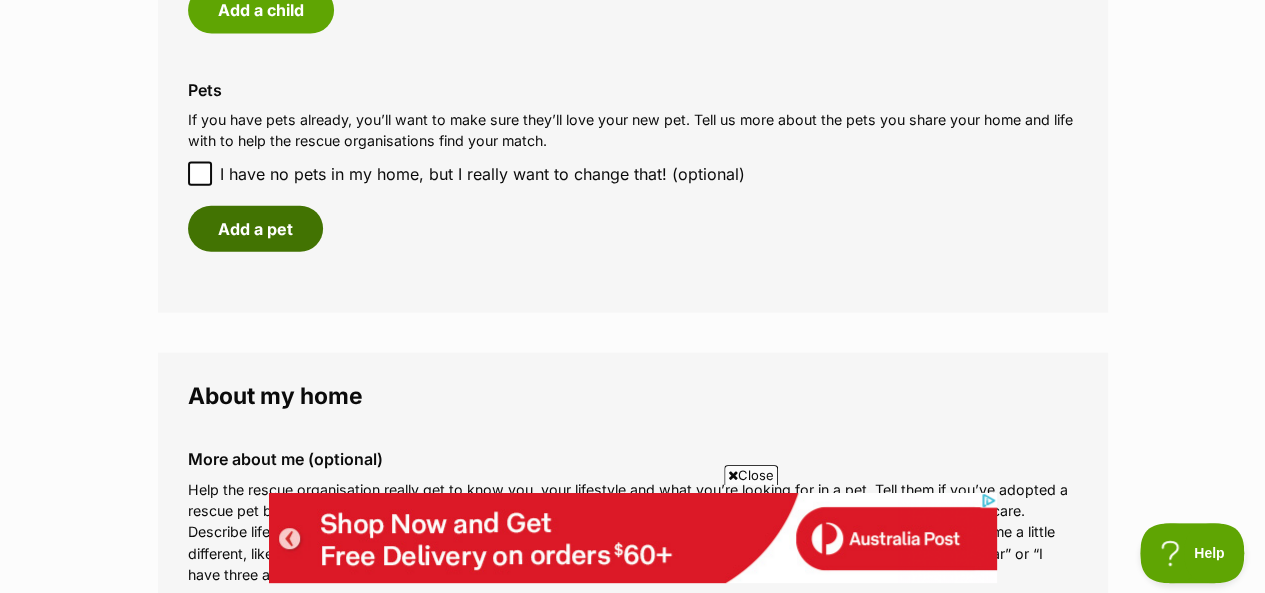 click on "Add a pet" at bounding box center (255, 229) 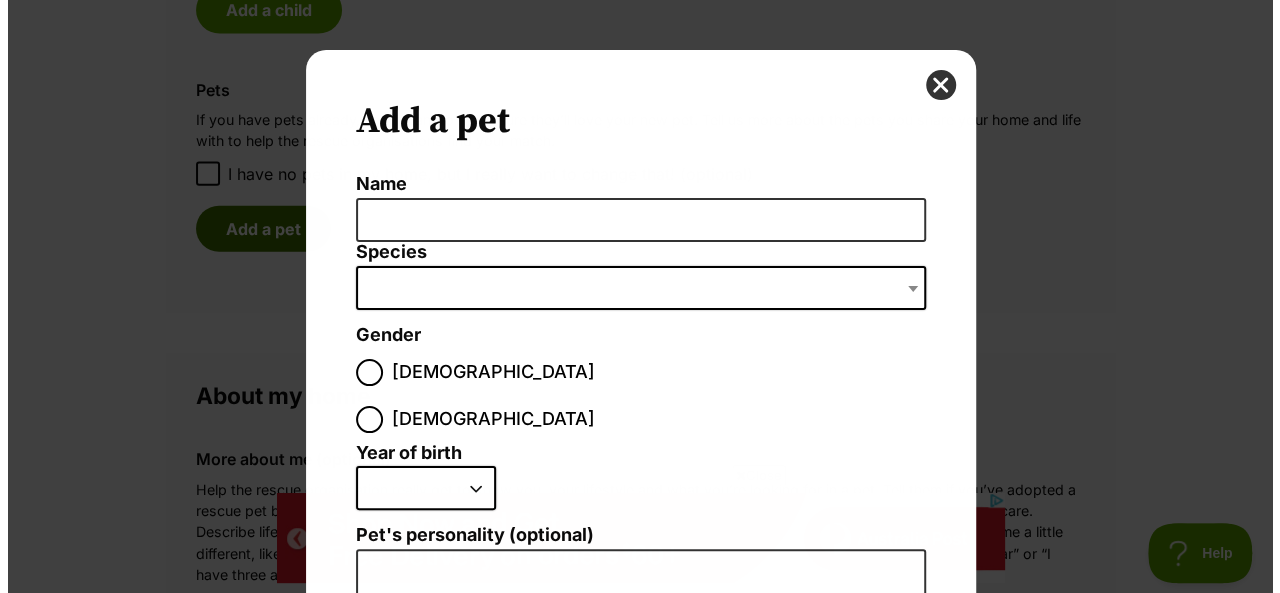 scroll, scrollTop: 0, scrollLeft: 0, axis: both 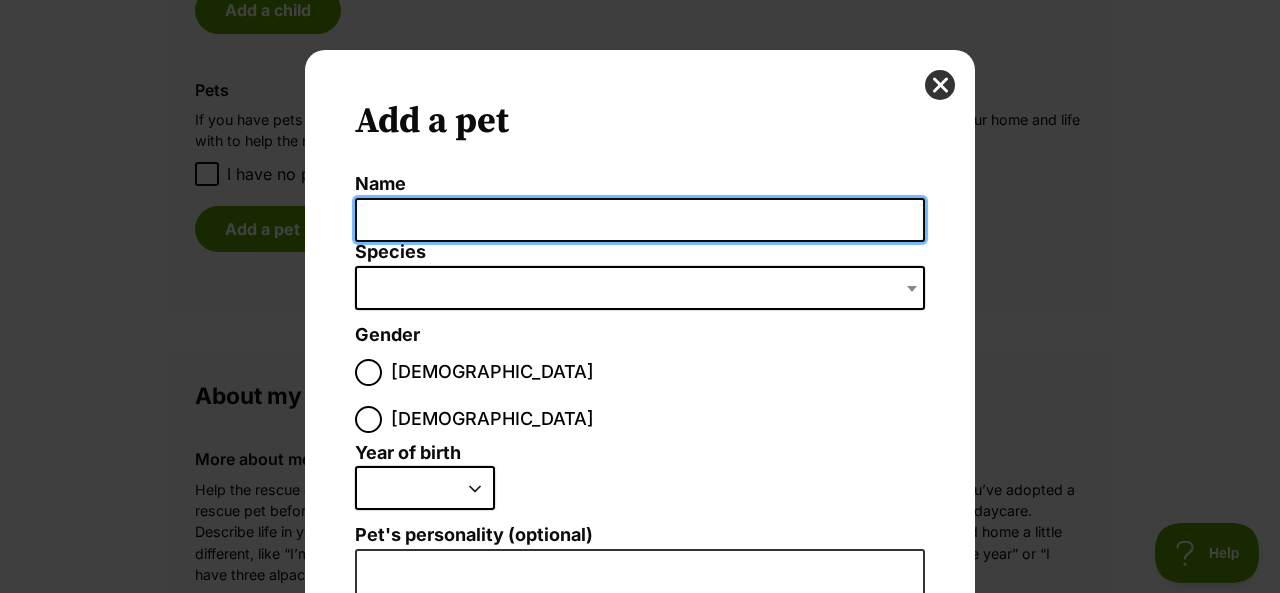 click on "Name" at bounding box center (640, 220) 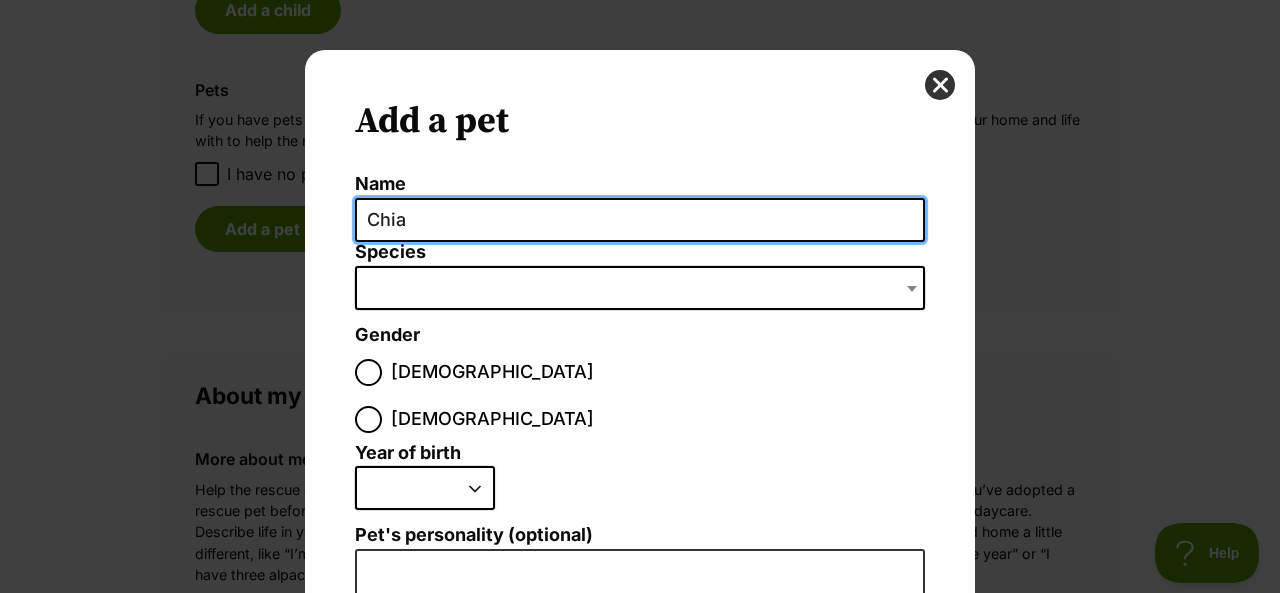 type on "Chia" 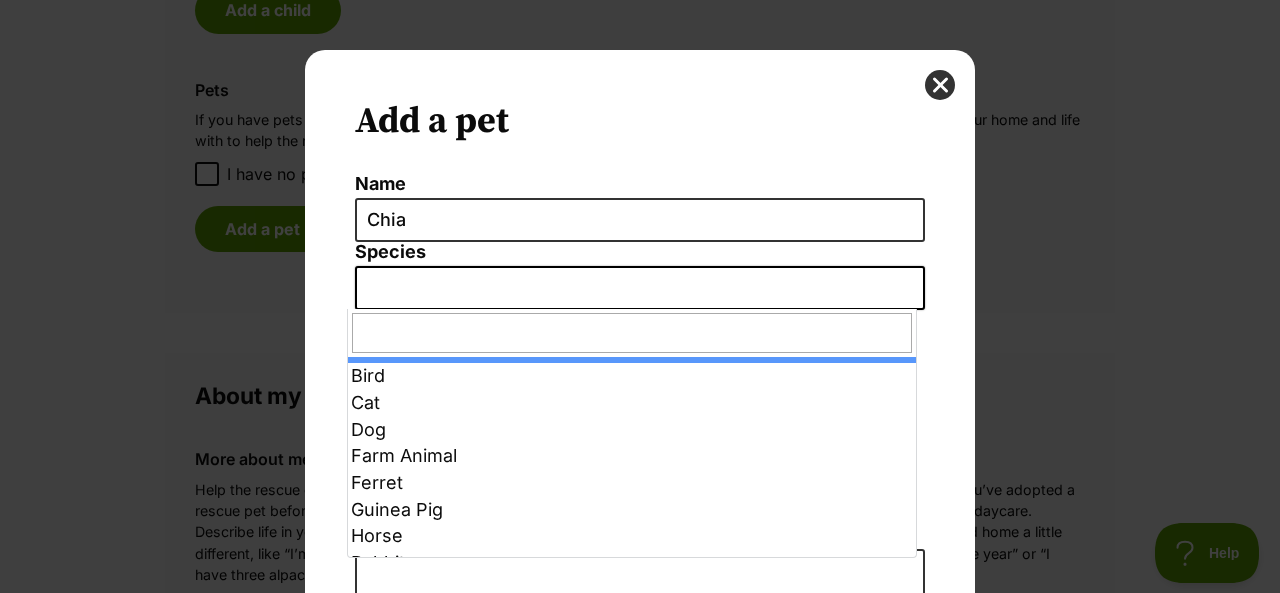 click at bounding box center [640, 288] 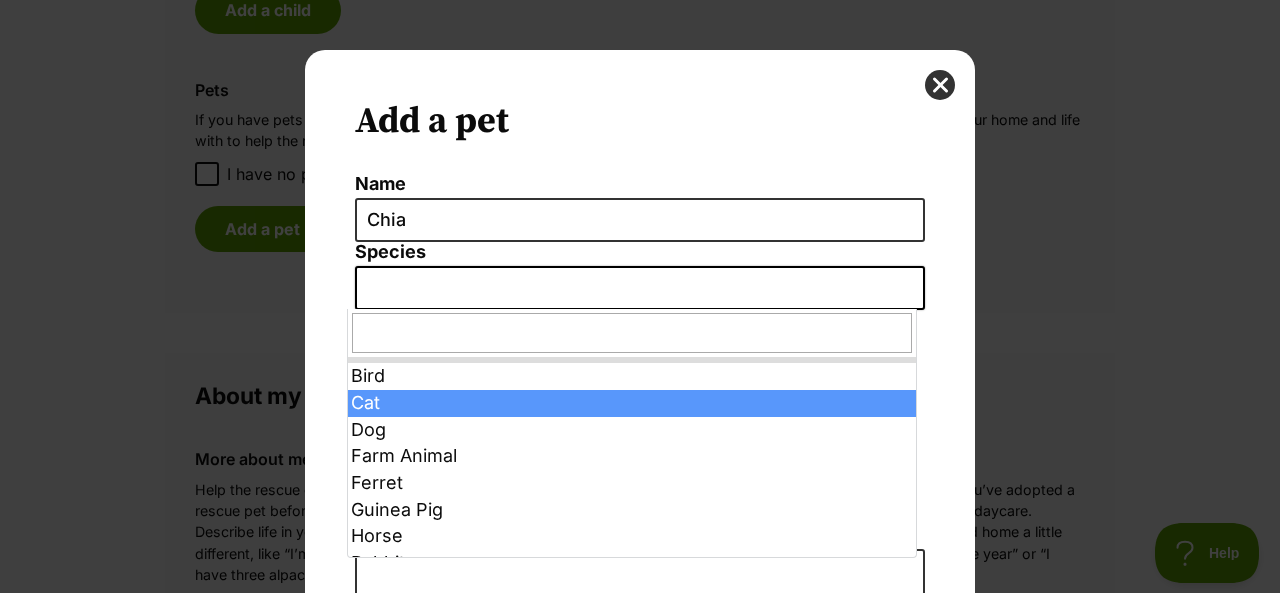 select on "2" 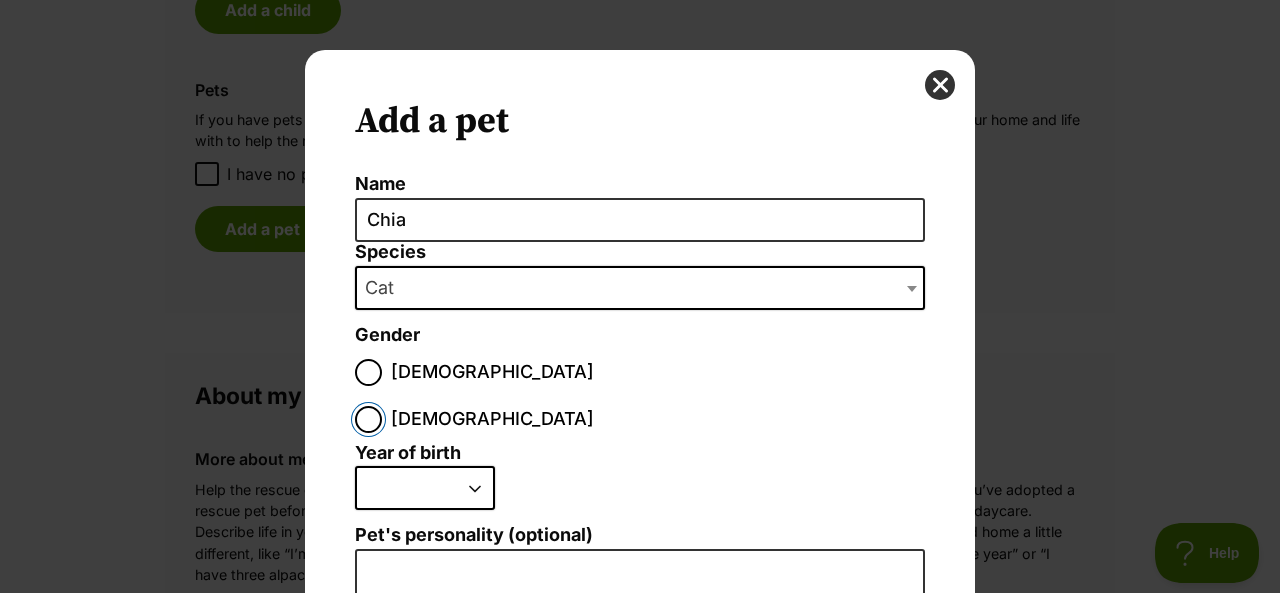click on "Female" at bounding box center [368, 419] 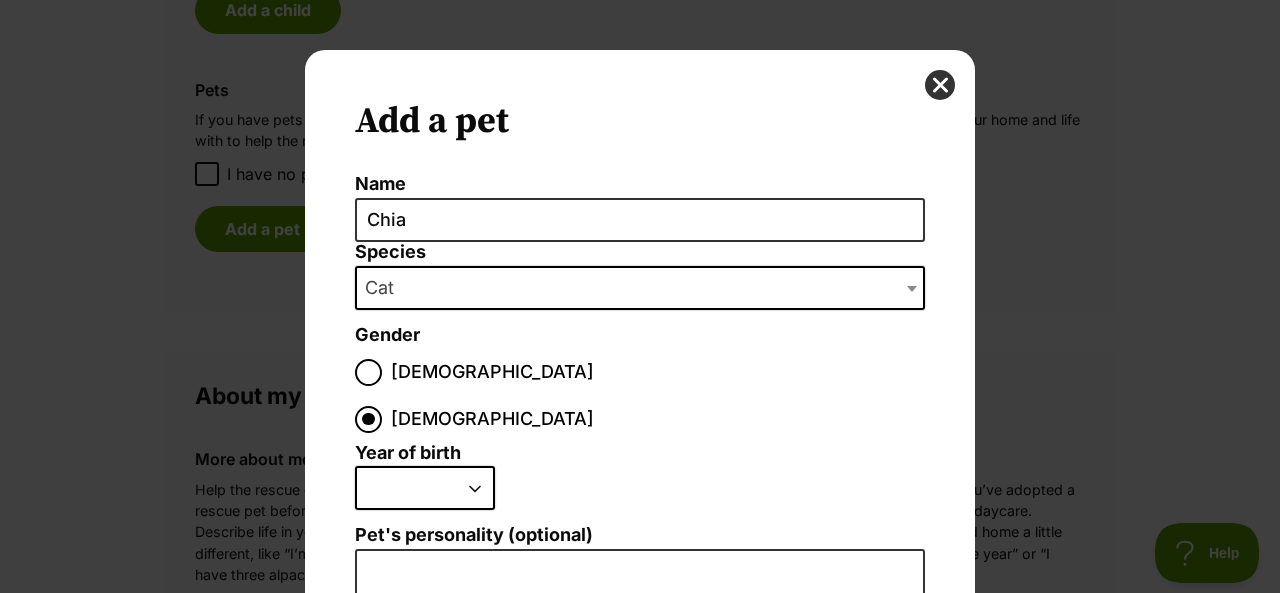 click on "2025
2024
2023
2022
2021
2020
2019
2018
2017
2016
2015
2014
2013
2012
2011
2010
2009
2008
2007
2006
2005
2004
2003
2002
2001
2000
1999
1998
1997
1996
1995" at bounding box center [425, 488] 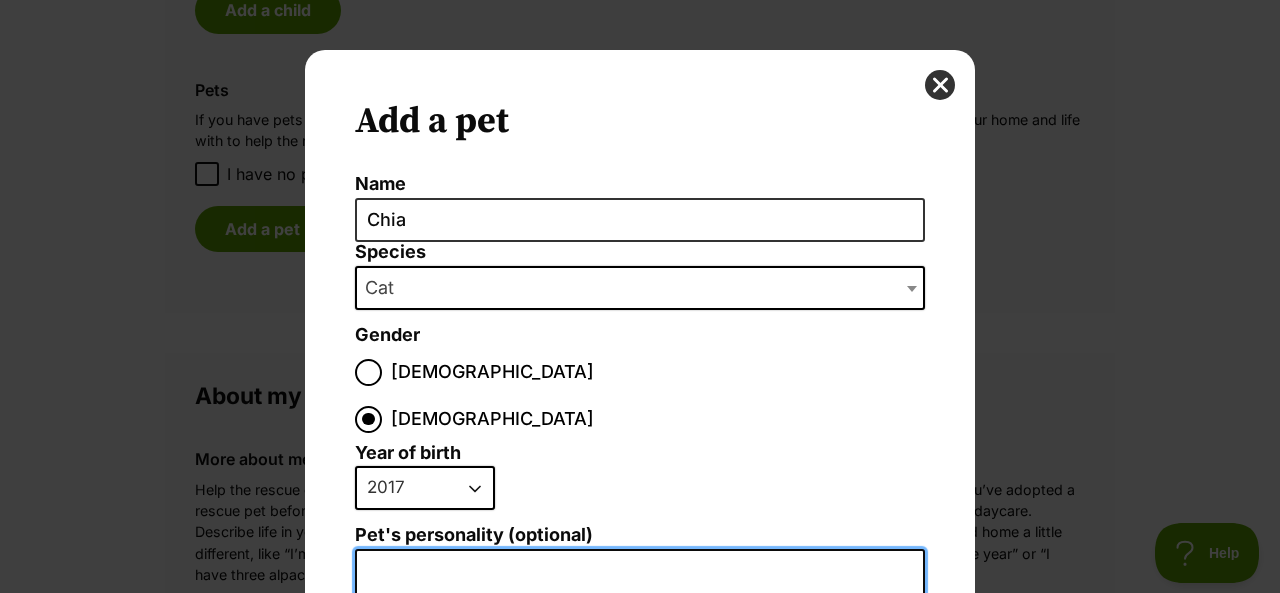click on "Pet's personality (optional)" at bounding box center [640, 768] 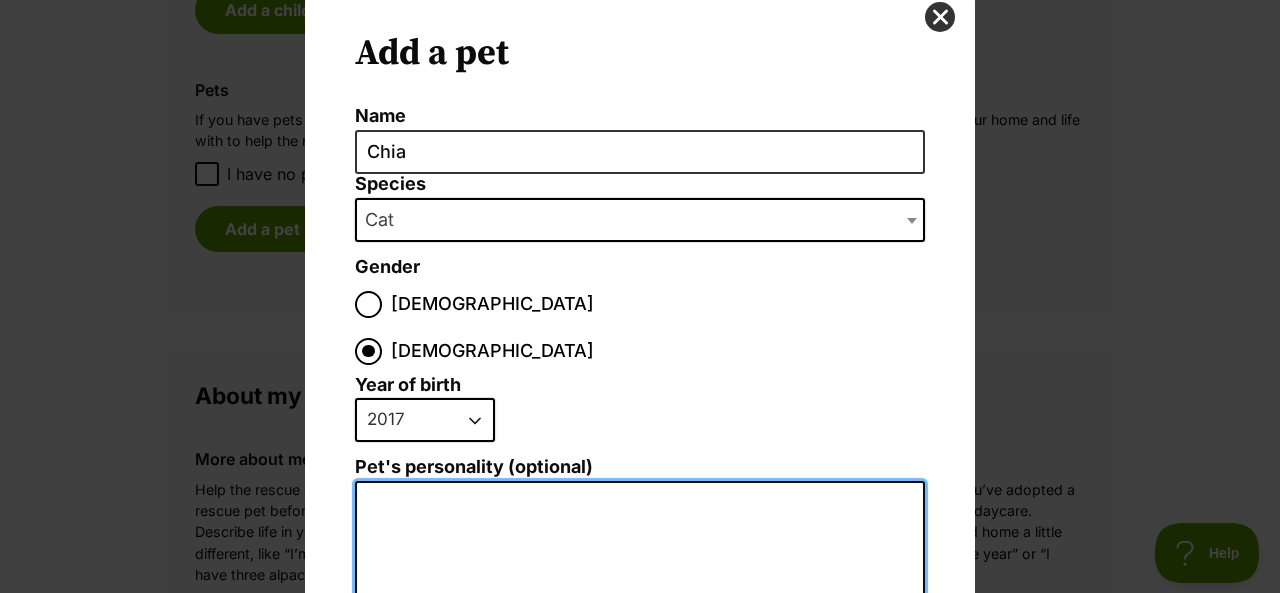scroll, scrollTop: 100, scrollLeft: 0, axis: vertical 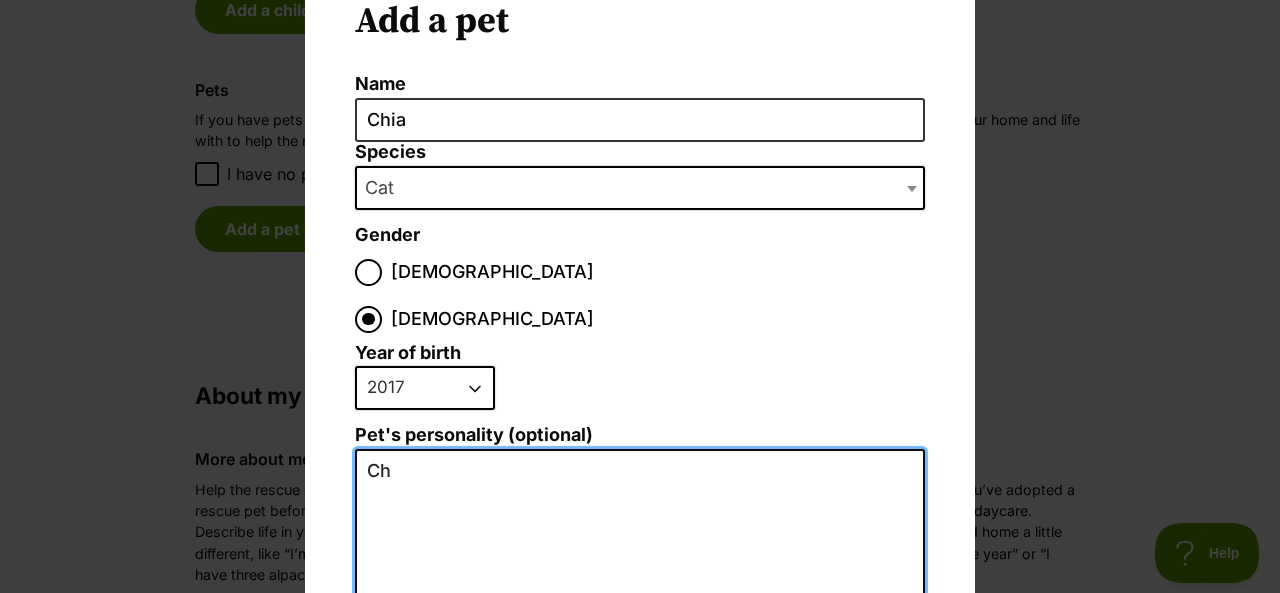 type on "C" 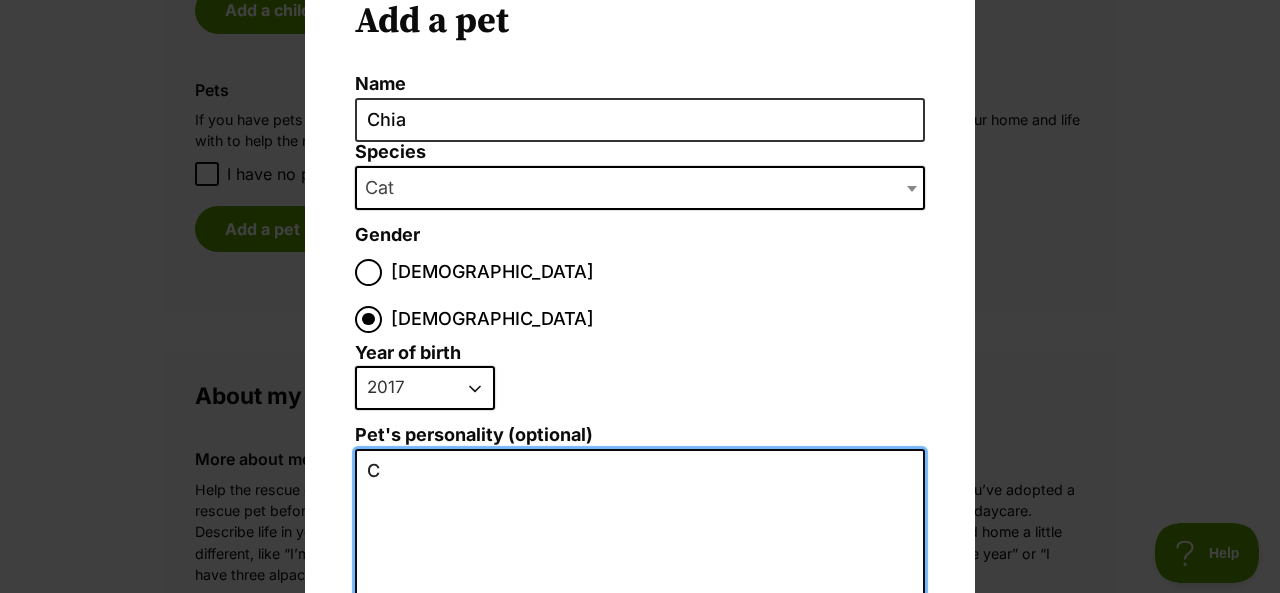 type 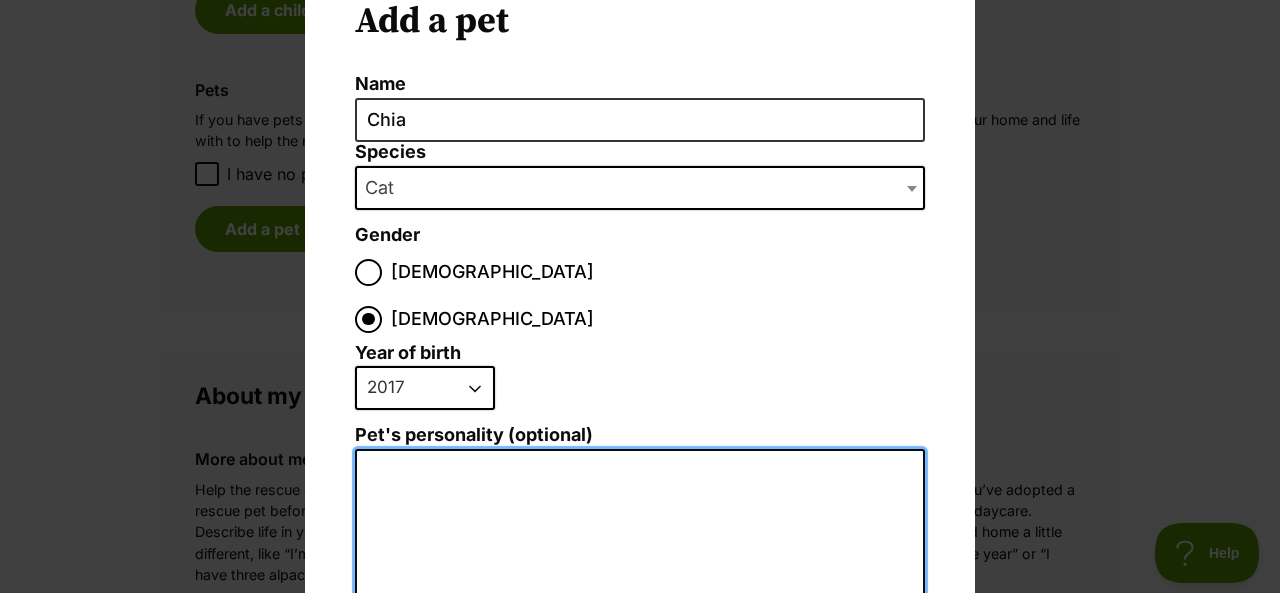 scroll, scrollTop: 0, scrollLeft: 0, axis: both 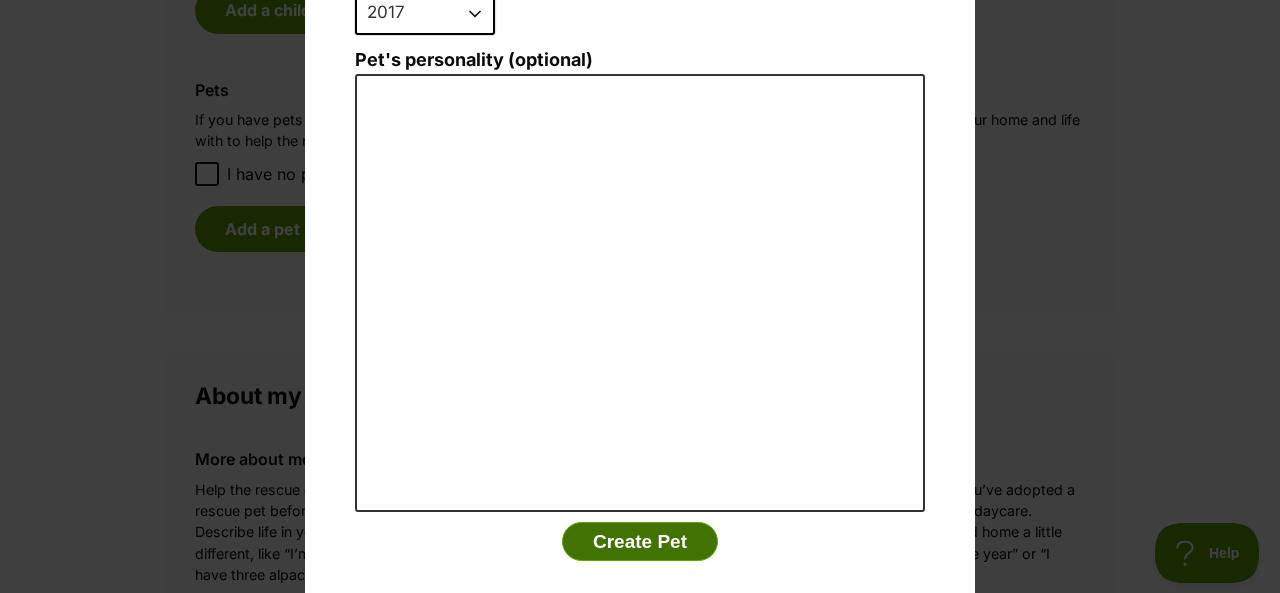 click on "Create Pet" at bounding box center (640, 542) 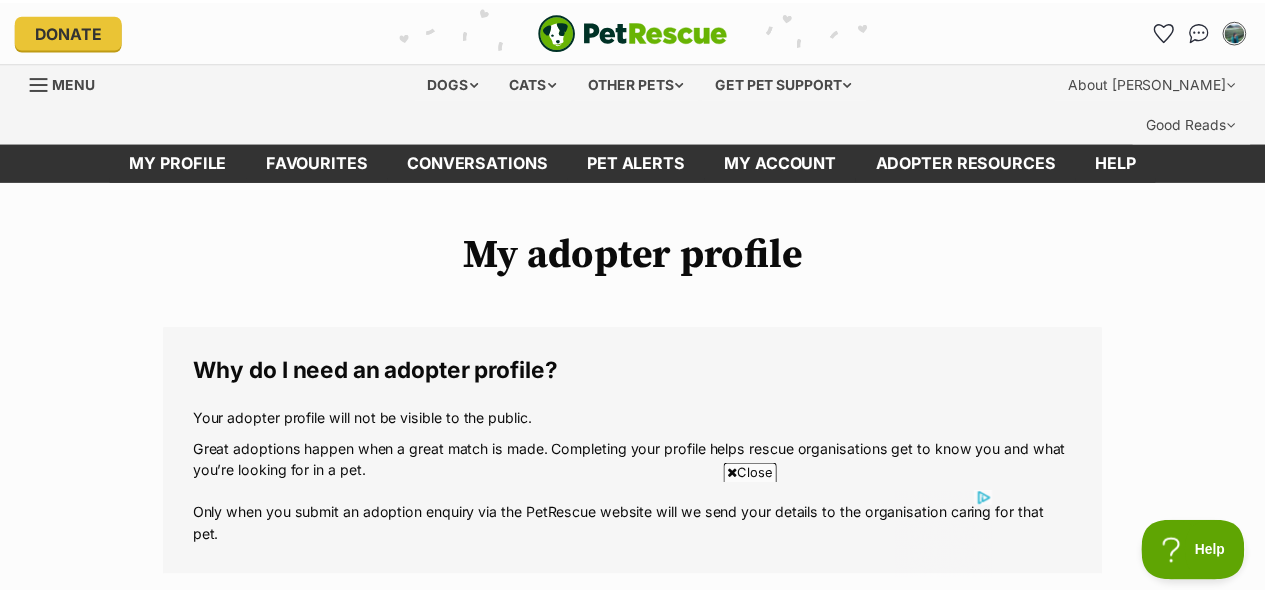 scroll, scrollTop: 2200, scrollLeft: 0, axis: vertical 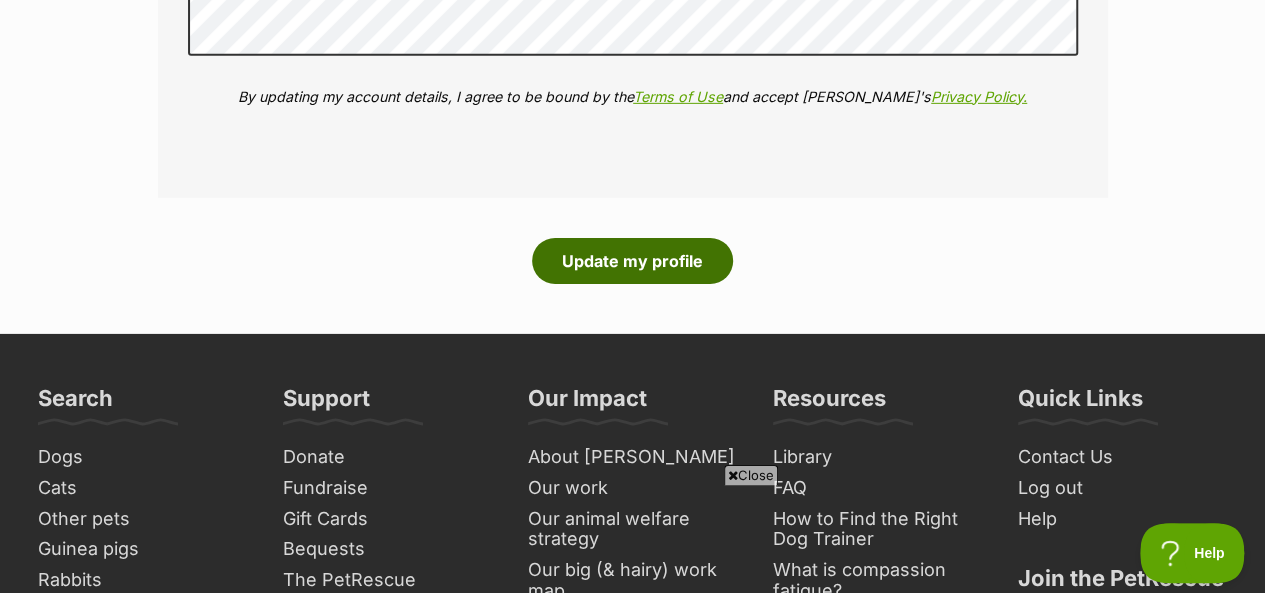click on "Update my profile" at bounding box center (632, 261) 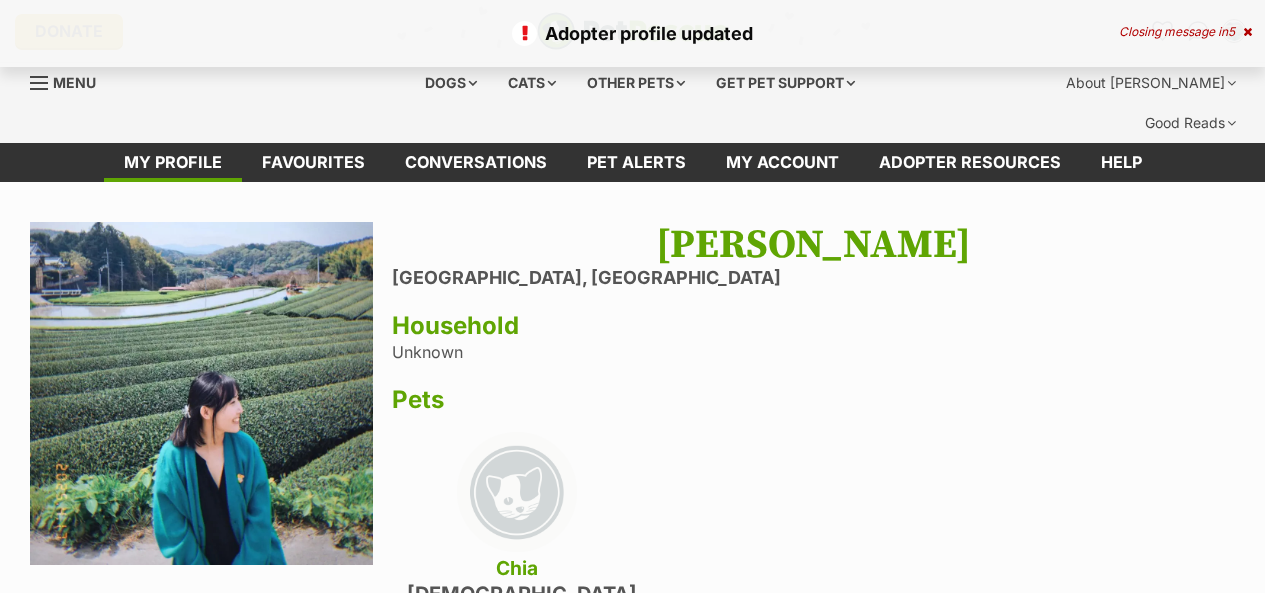 scroll, scrollTop: 0, scrollLeft: 0, axis: both 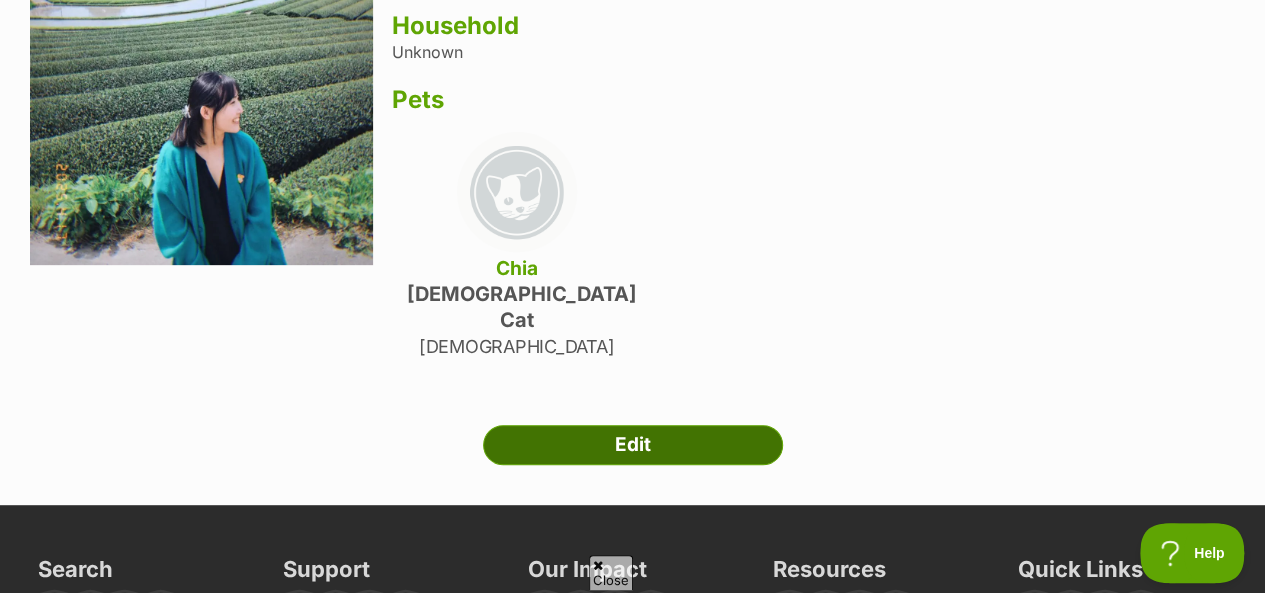 click on "Edit" at bounding box center (633, 445) 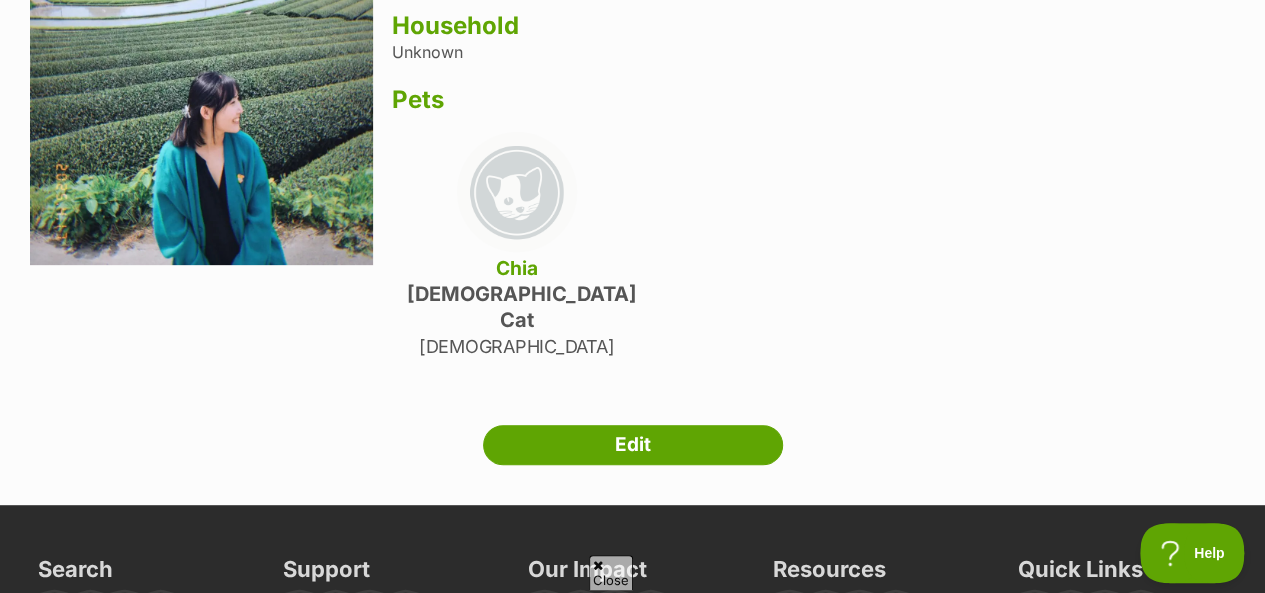 scroll, scrollTop: 0, scrollLeft: 0, axis: both 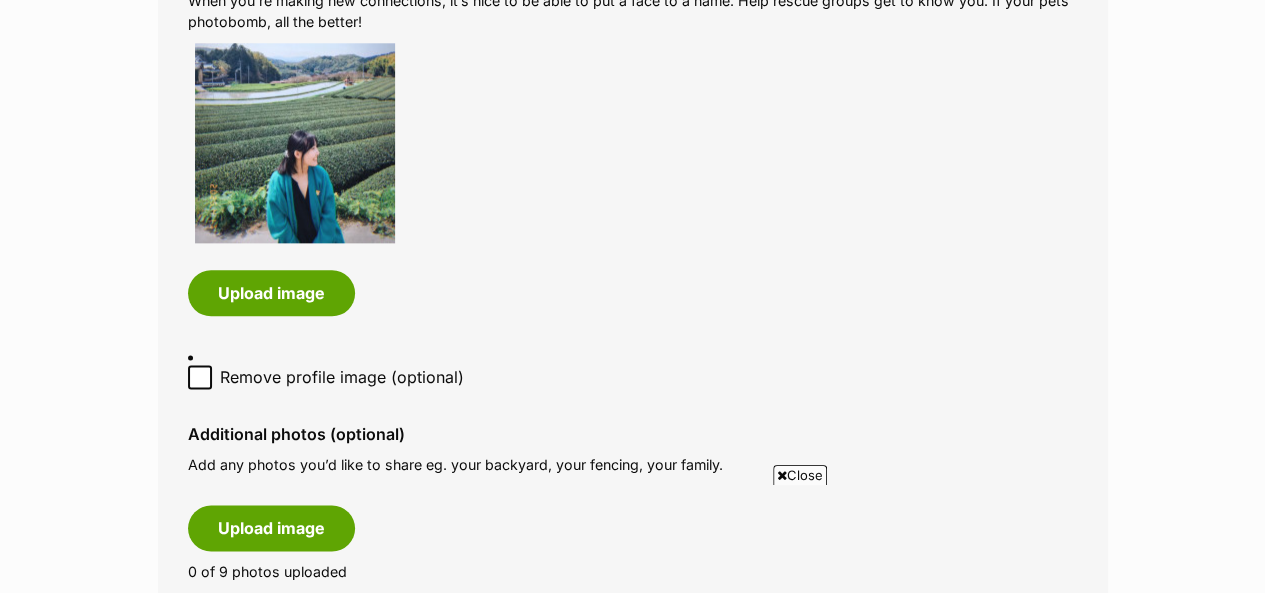 click on "Close" at bounding box center [633, 538] 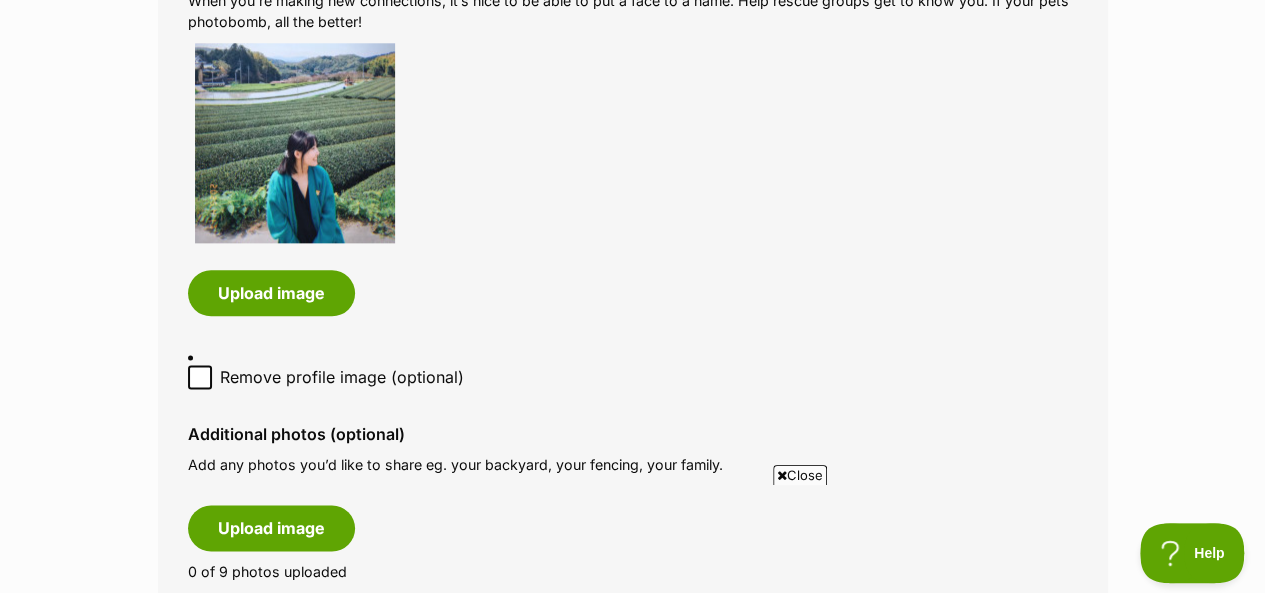 scroll, scrollTop: 1200, scrollLeft: 0, axis: vertical 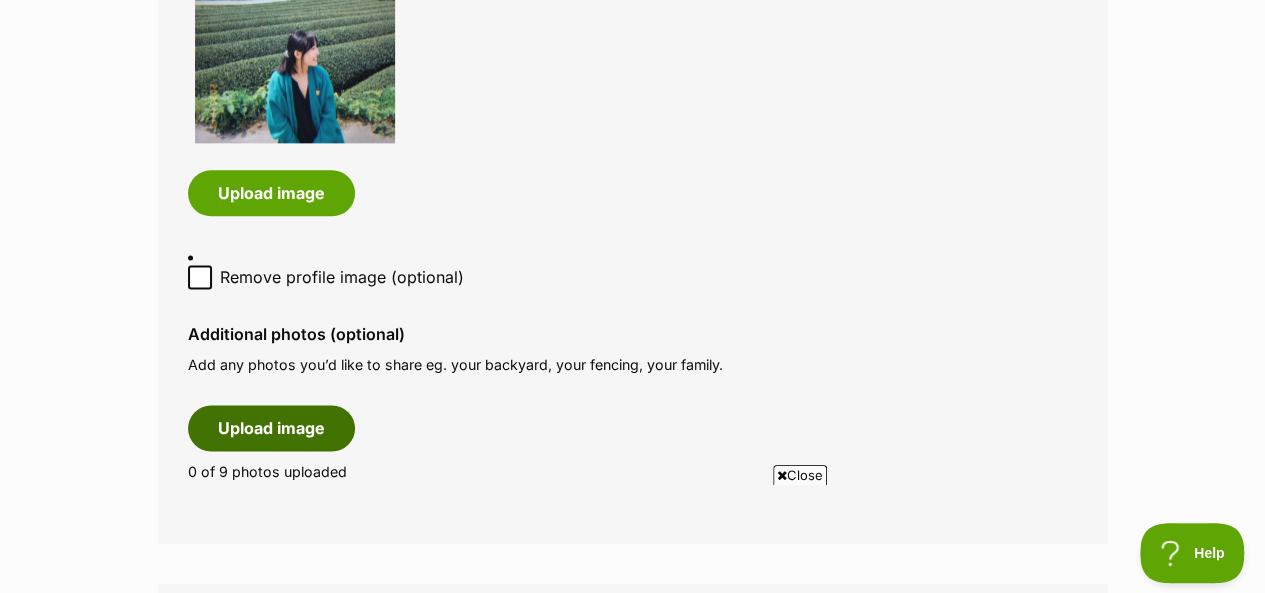 click on "Upload image" at bounding box center (271, 428) 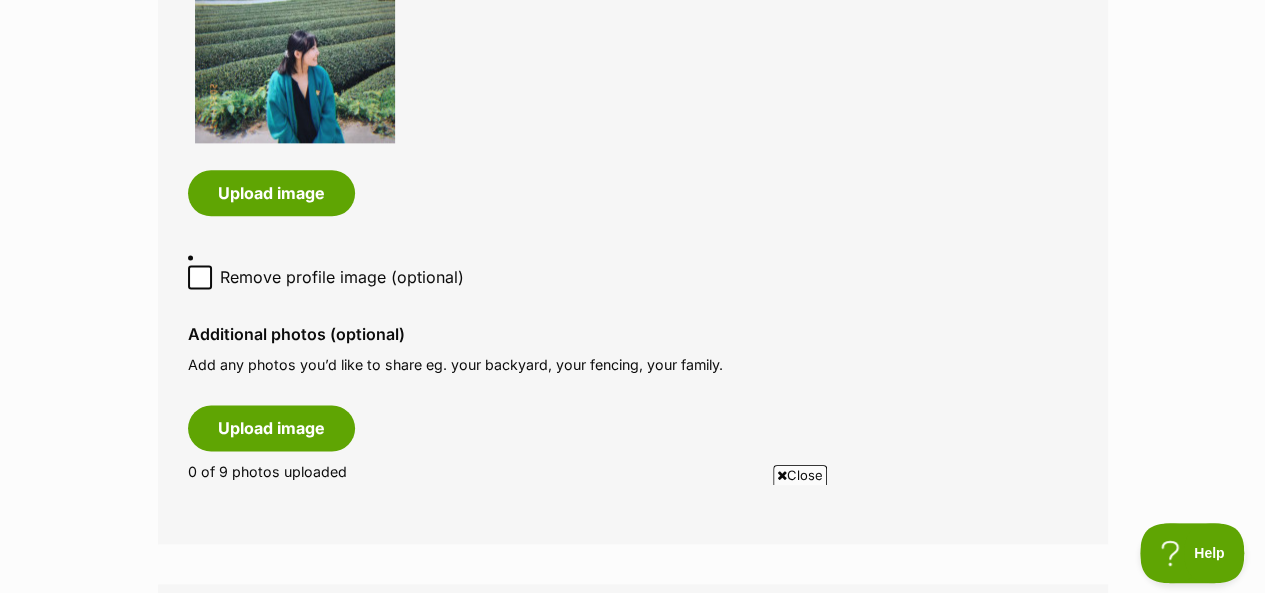 drag, startPoint x: 801, startPoint y: 473, endPoint x: 782, endPoint y: 469, distance: 19.416489 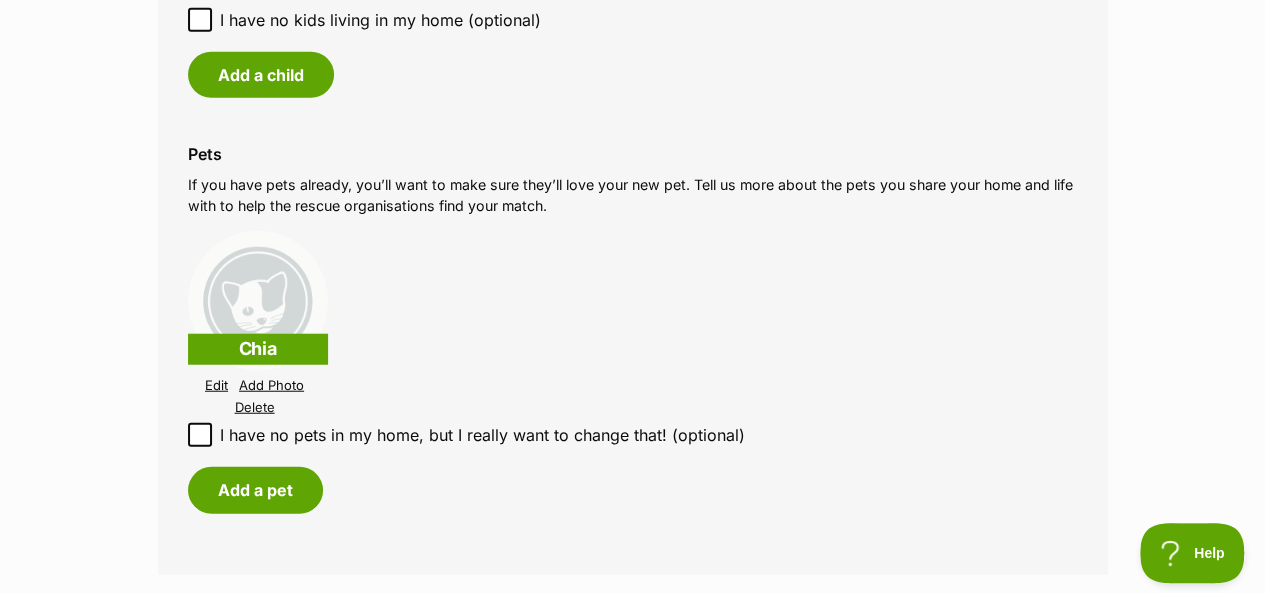 scroll, scrollTop: 2400, scrollLeft: 0, axis: vertical 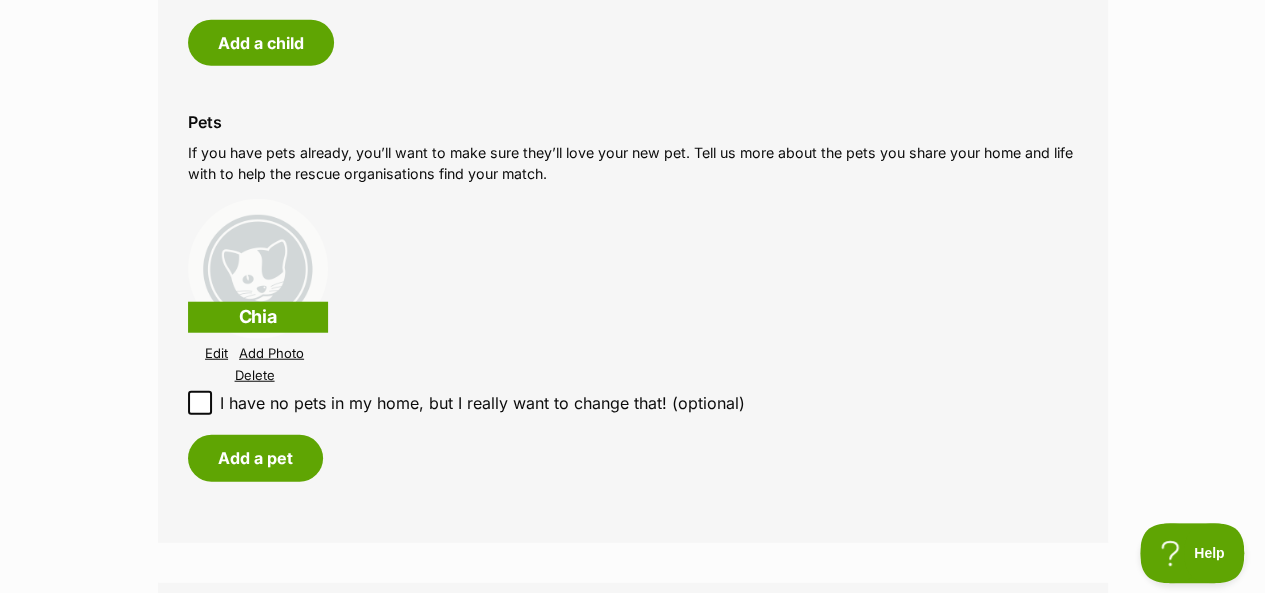 click on "Add Photo" at bounding box center (271, 353) 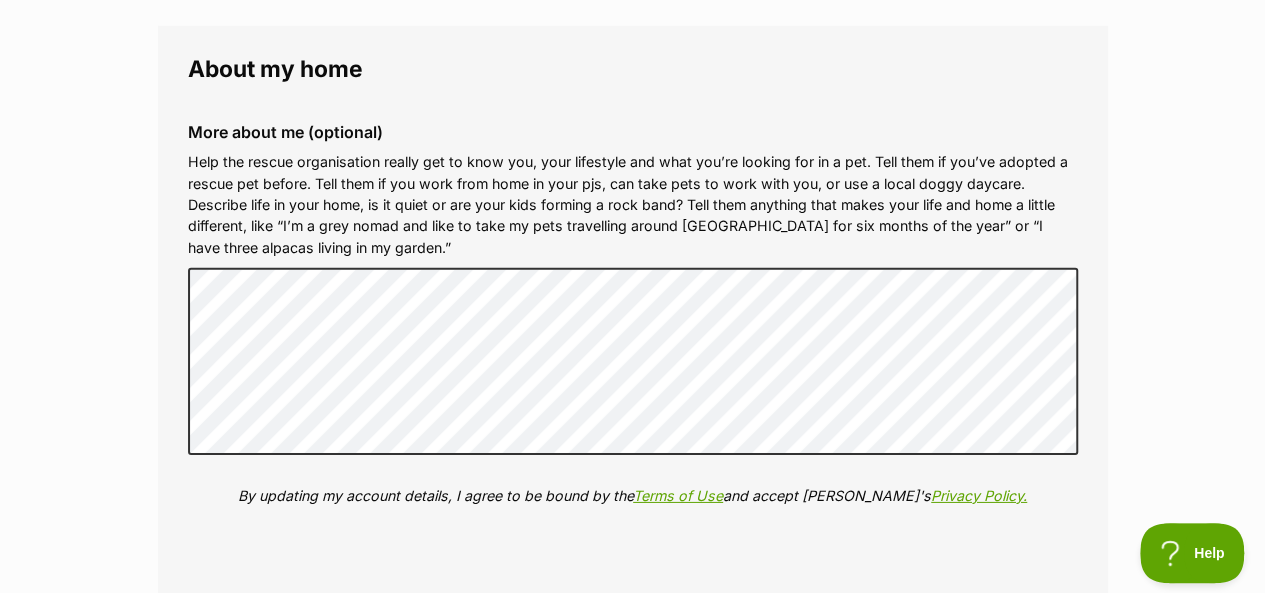 scroll, scrollTop: 3000, scrollLeft: 0, axis: vertical 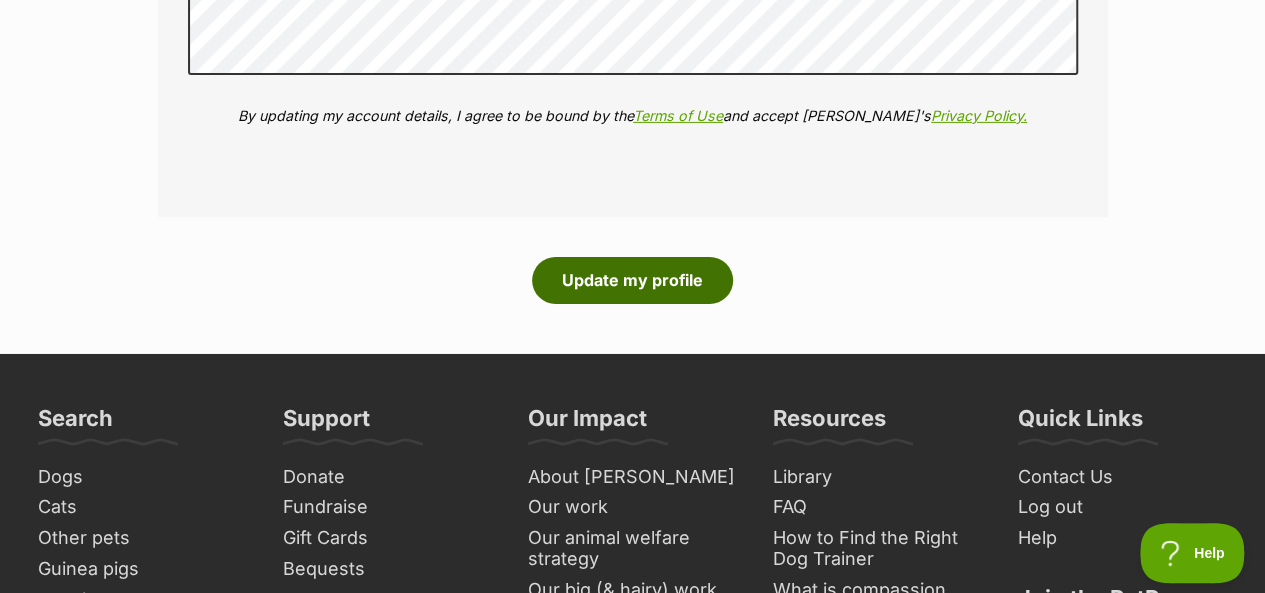 click on "Update my profile" at bounding box center (632, 280) 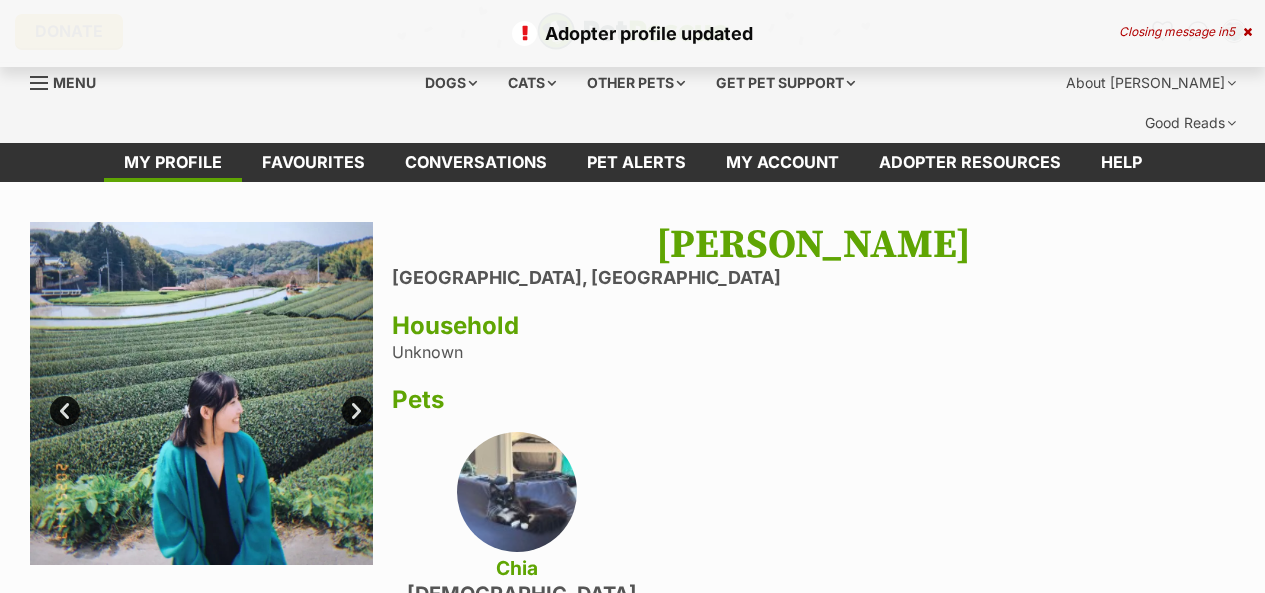 scroll, scrollTop: 0, scrollLeft: 0, axis: both 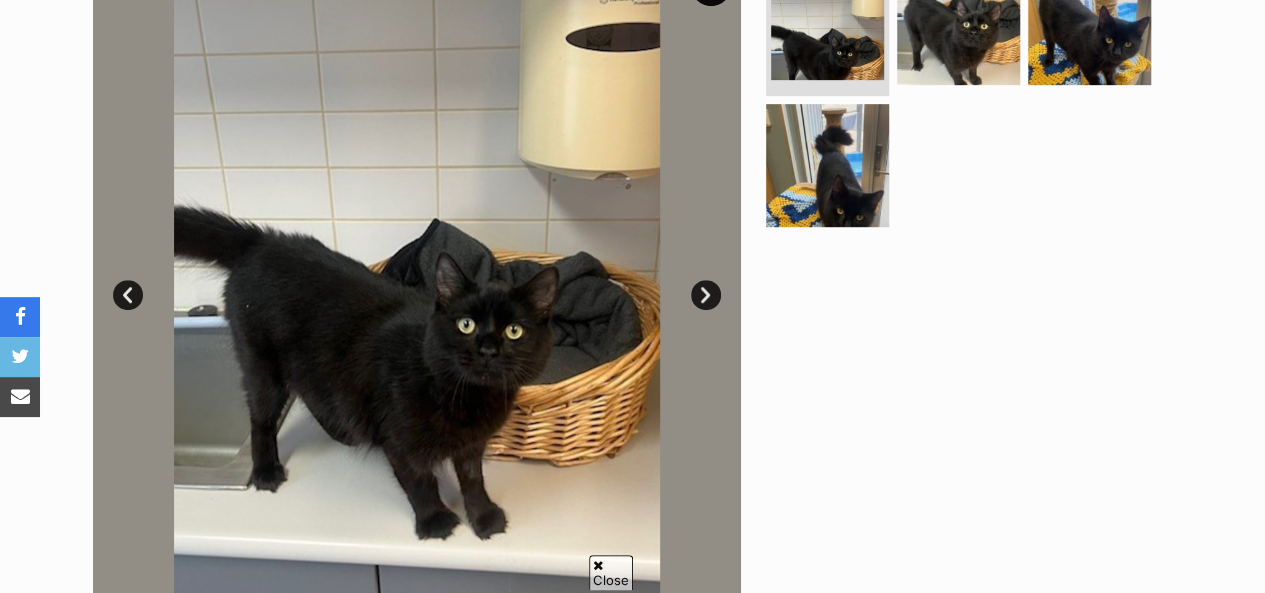 click on "Next" at bounding box center (706, 295) 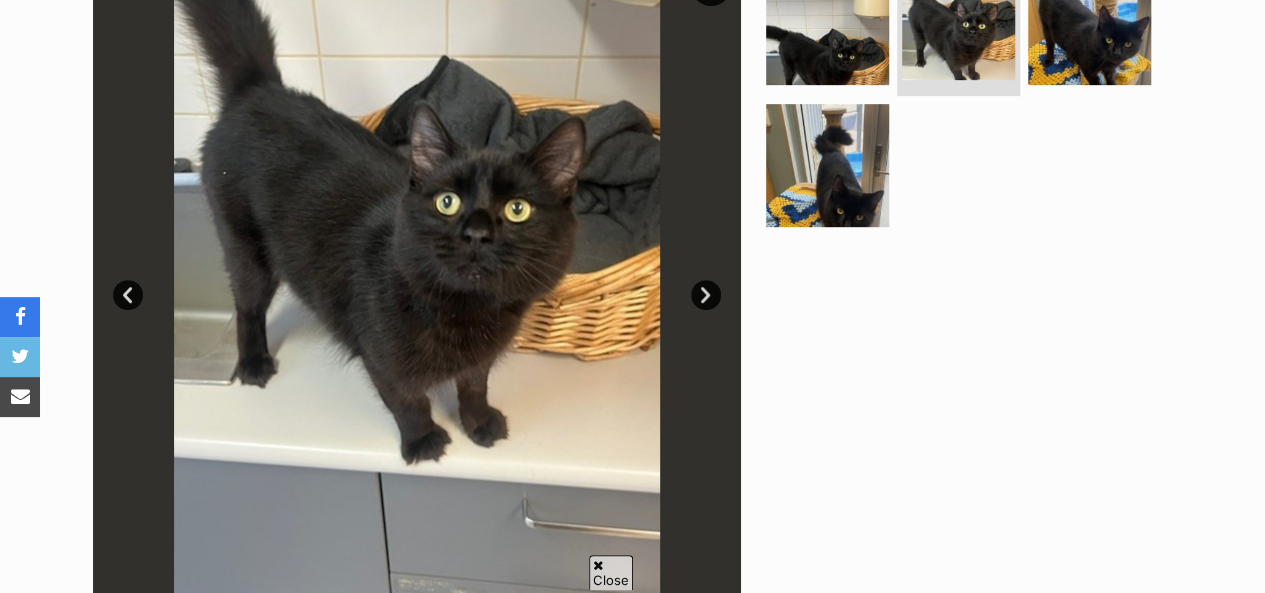 click on "Next" at bounding box center (706, 295) 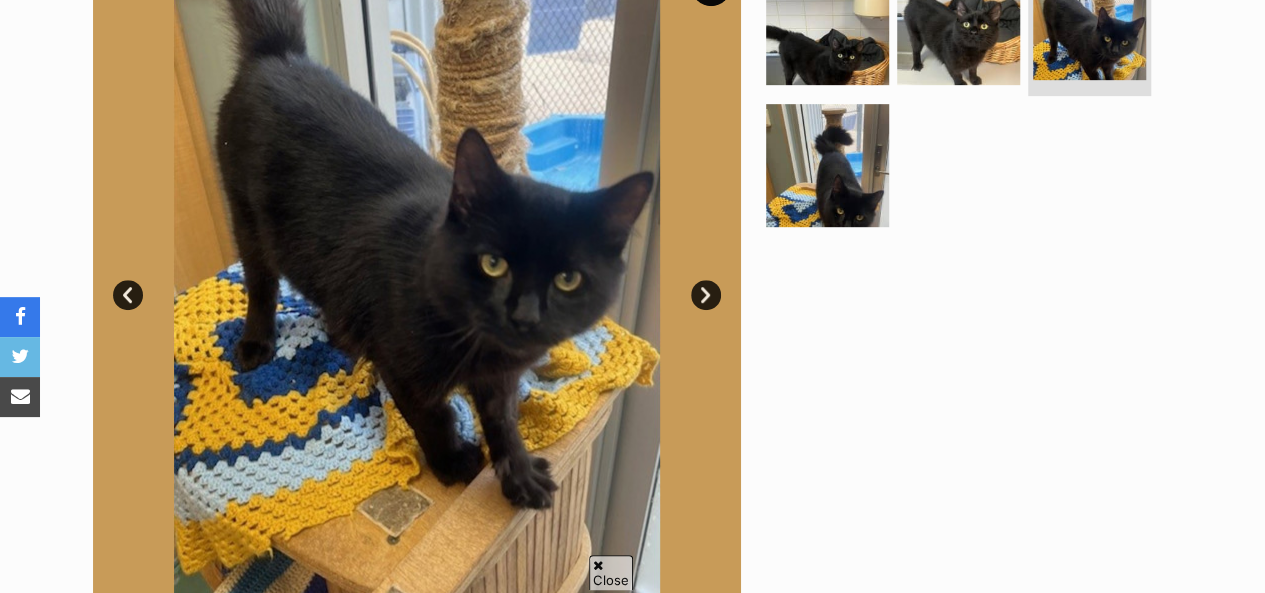 scroll, scrollTop: 0, scrollLeft: 0, axis: both 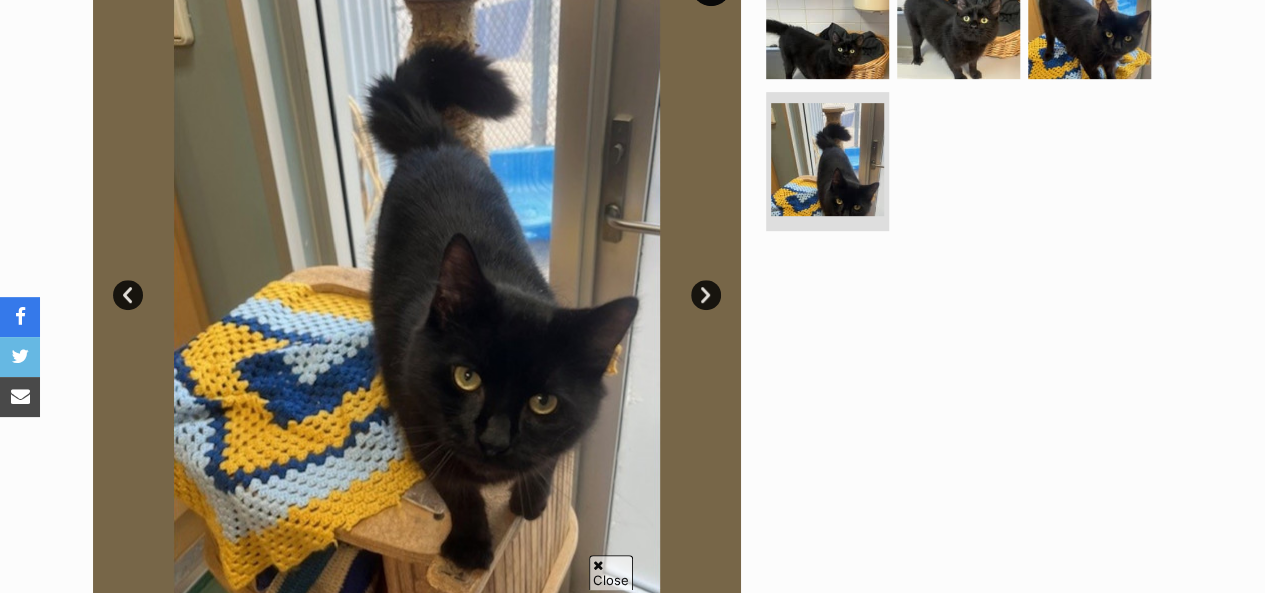 click on "Next" at bounding box center [706, 295] 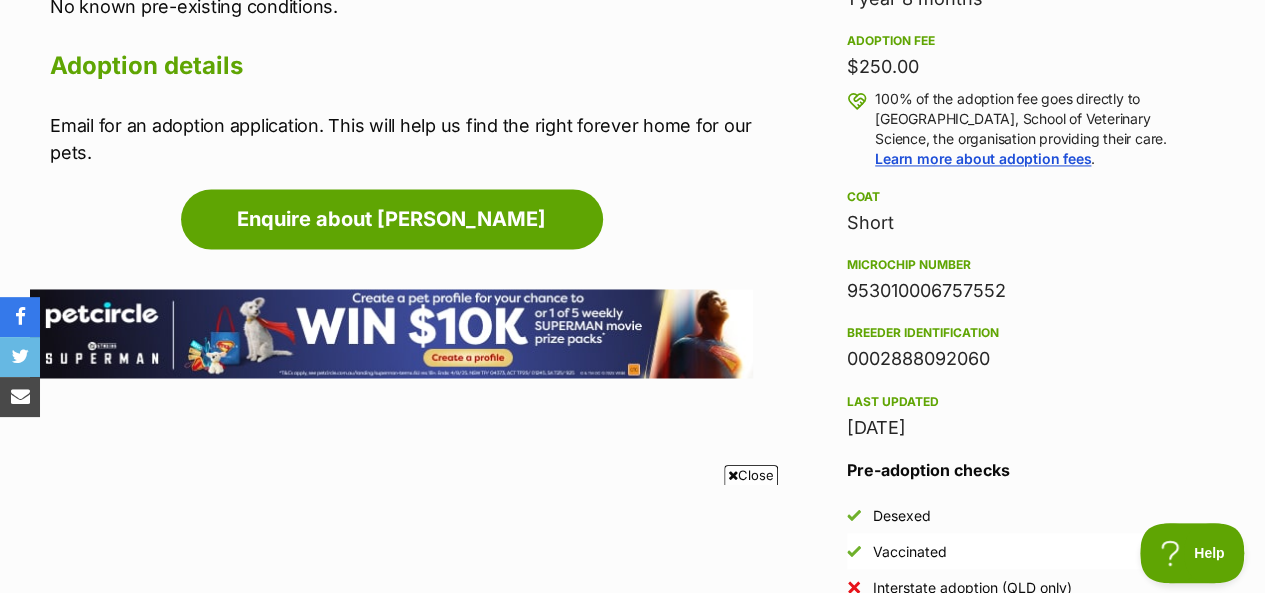 scroll, scrollTop: 1500, scrollLeft: 0, axis: vertical 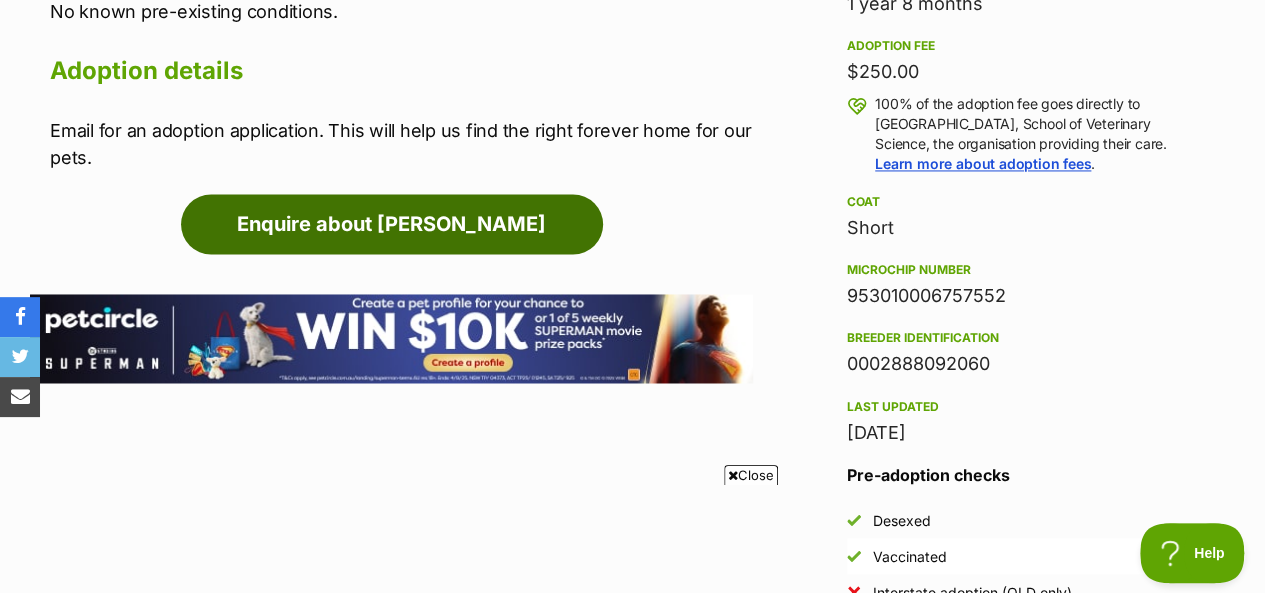 click on "Enquire about [PERSON_NAME]" at bounding box center [392, 224] 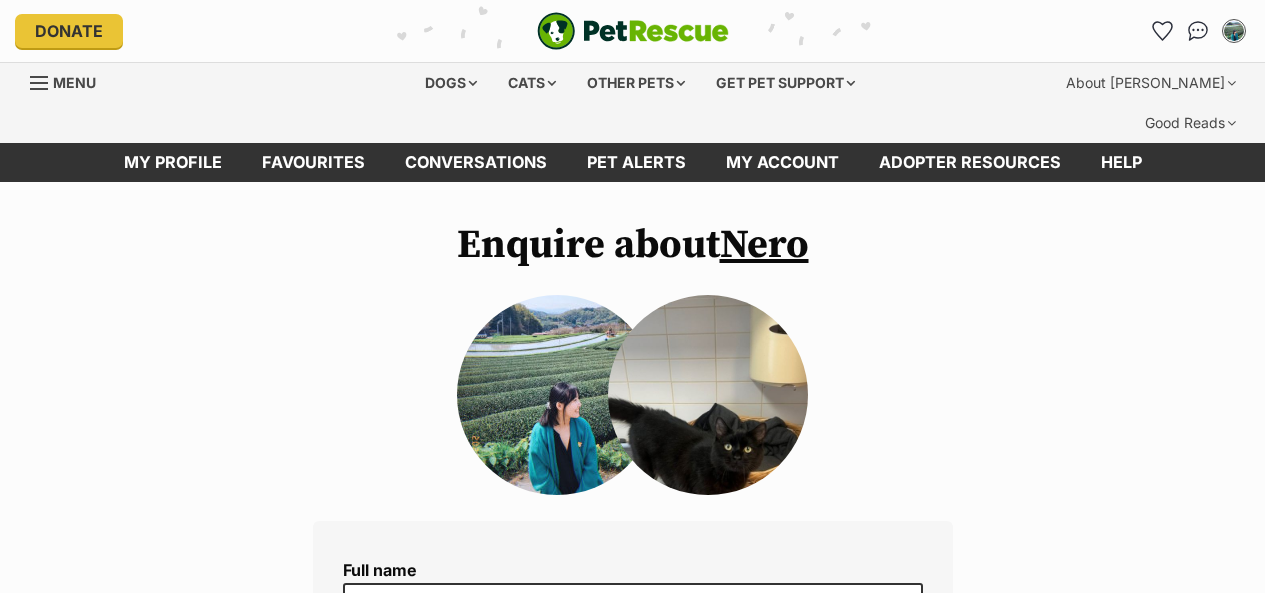scroll, scrollTop: 100, scrollLeft: 0, axis: vertical 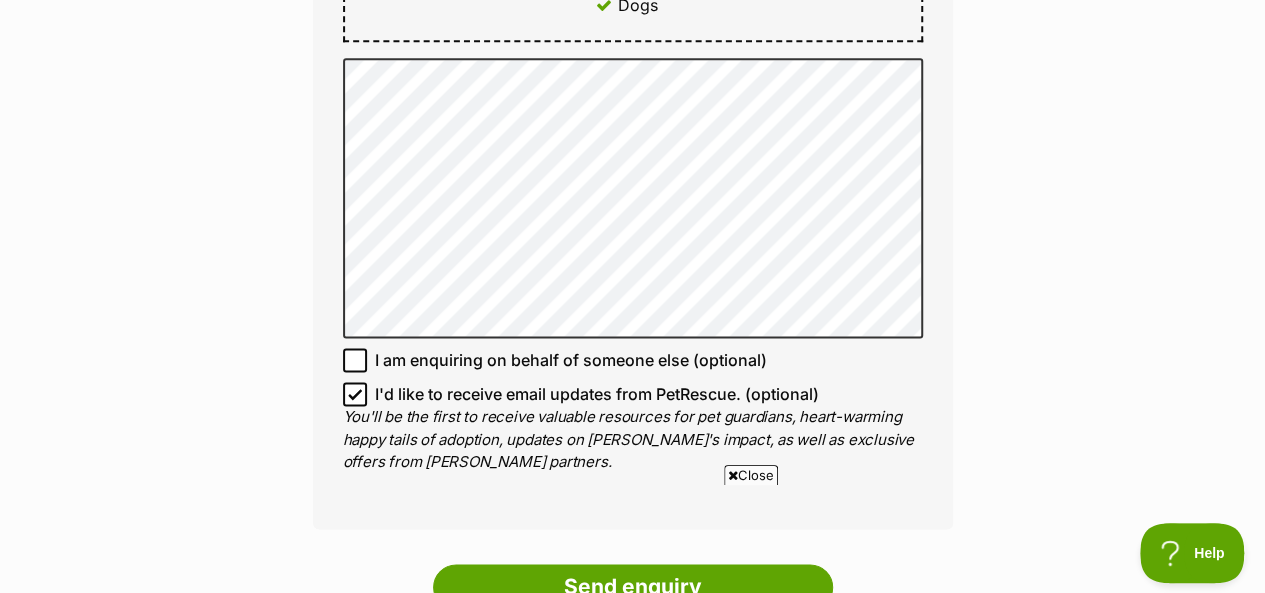 click 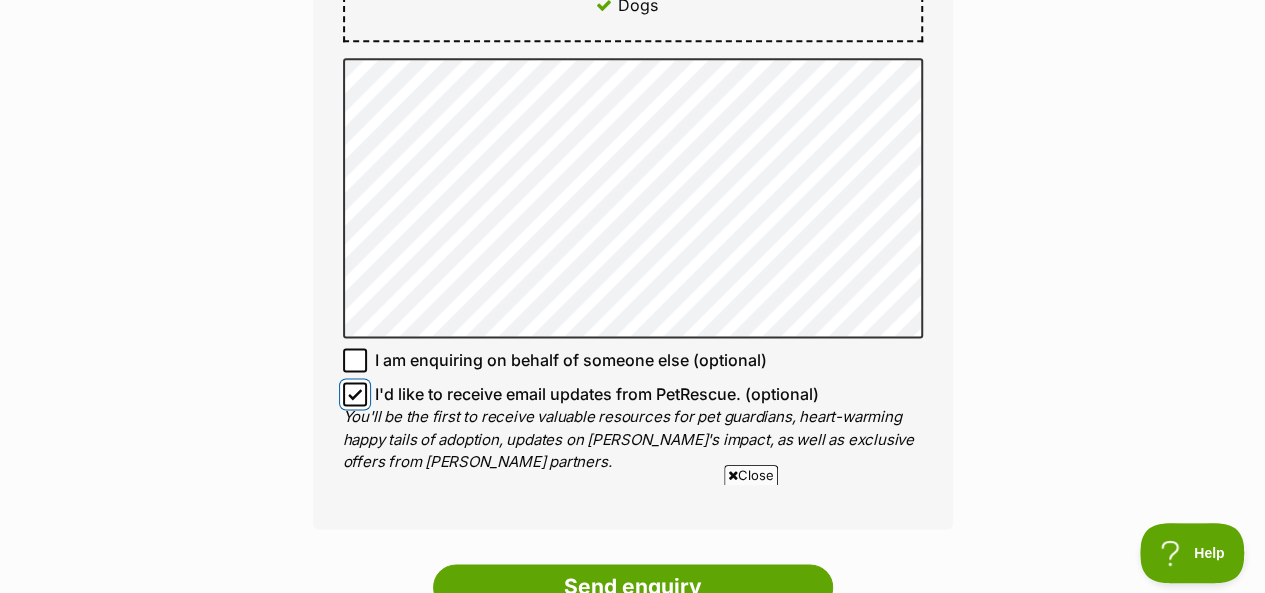 click on "I'd like to receive email updates from PetRescue. (optional)" at bounding box center [355, 394] 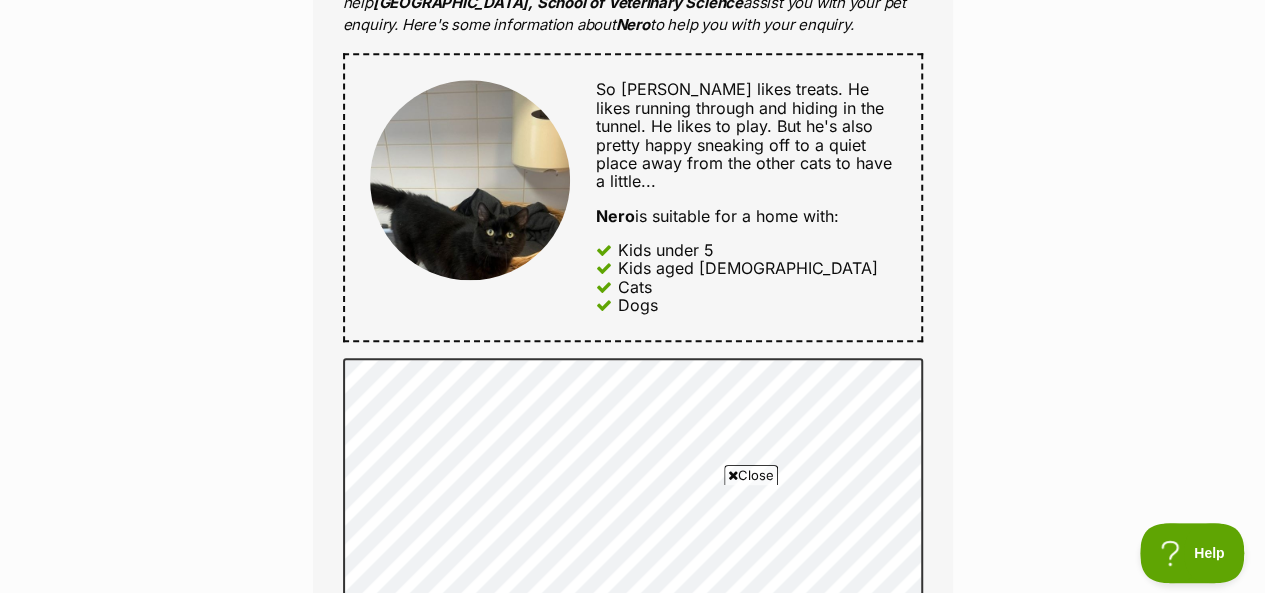 scroll, scrollTop: 1100, scrollLeft: 0, axis: vertical 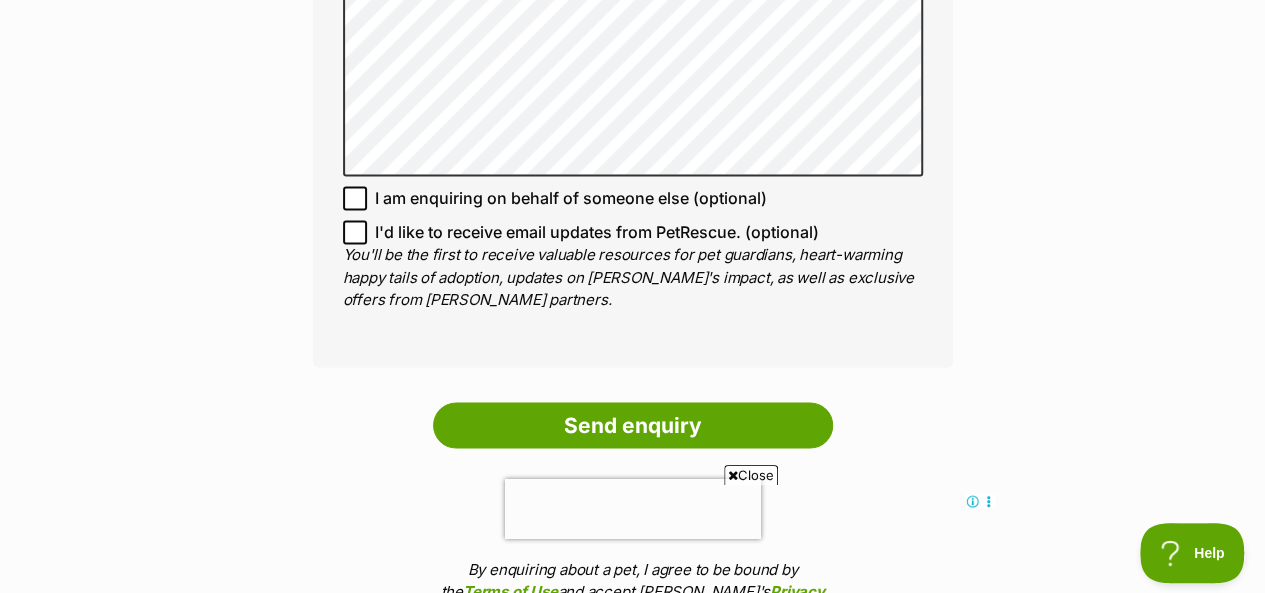 drag, startPoint x: 751, startPoint y: 356, endPoint x: 526, endPoint y: 393, distance: 228.02193 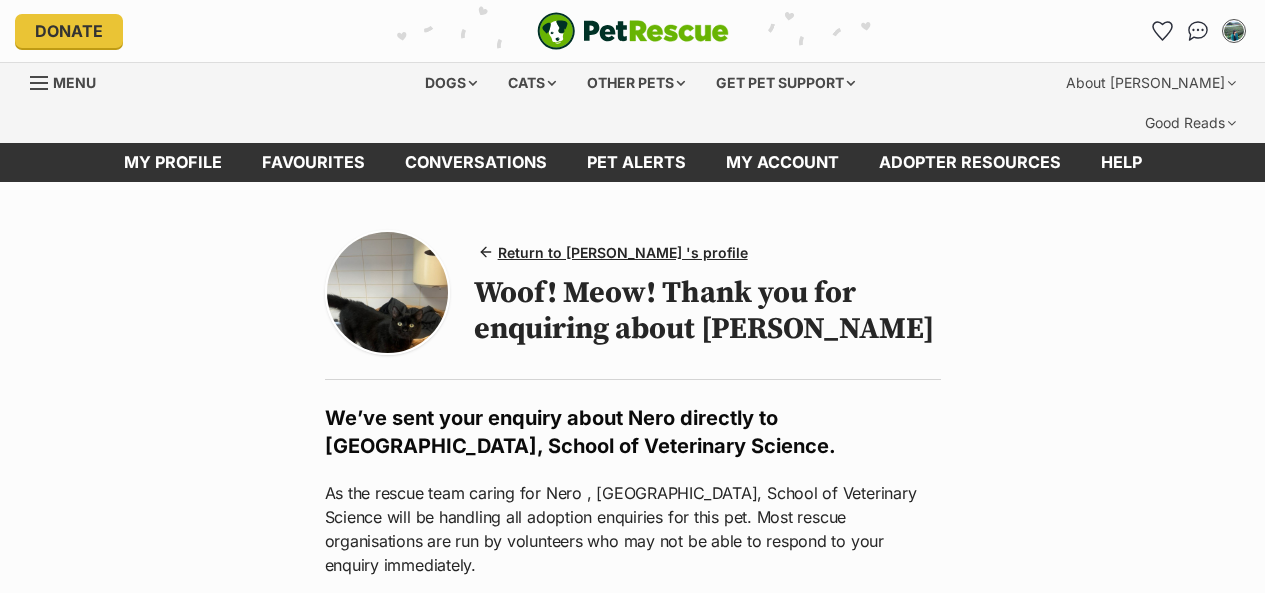 scroll, scrollTop: 0, scrollLeft: 0, axis: both 